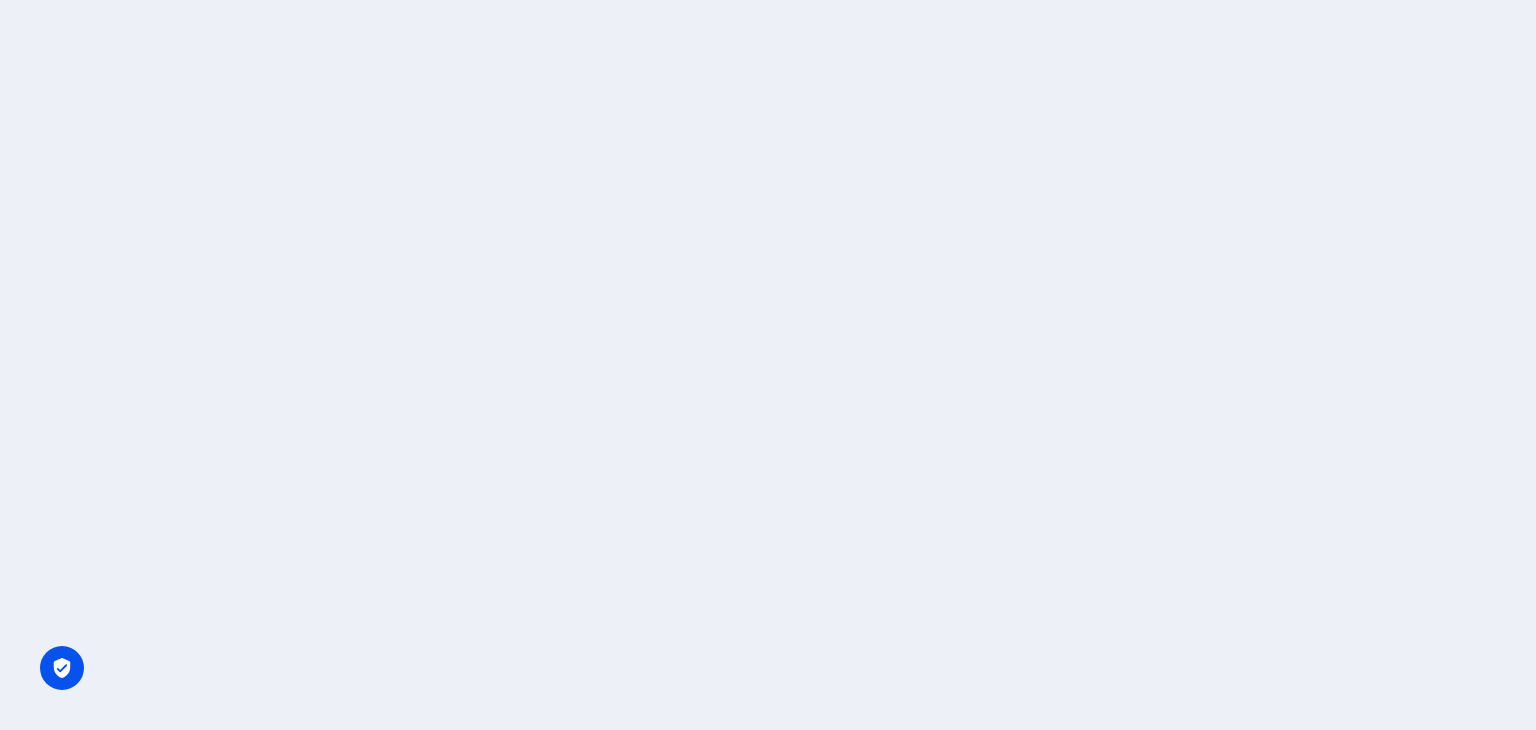 scroll, scrollTop: 0, scrollLeft: 0, axis: both 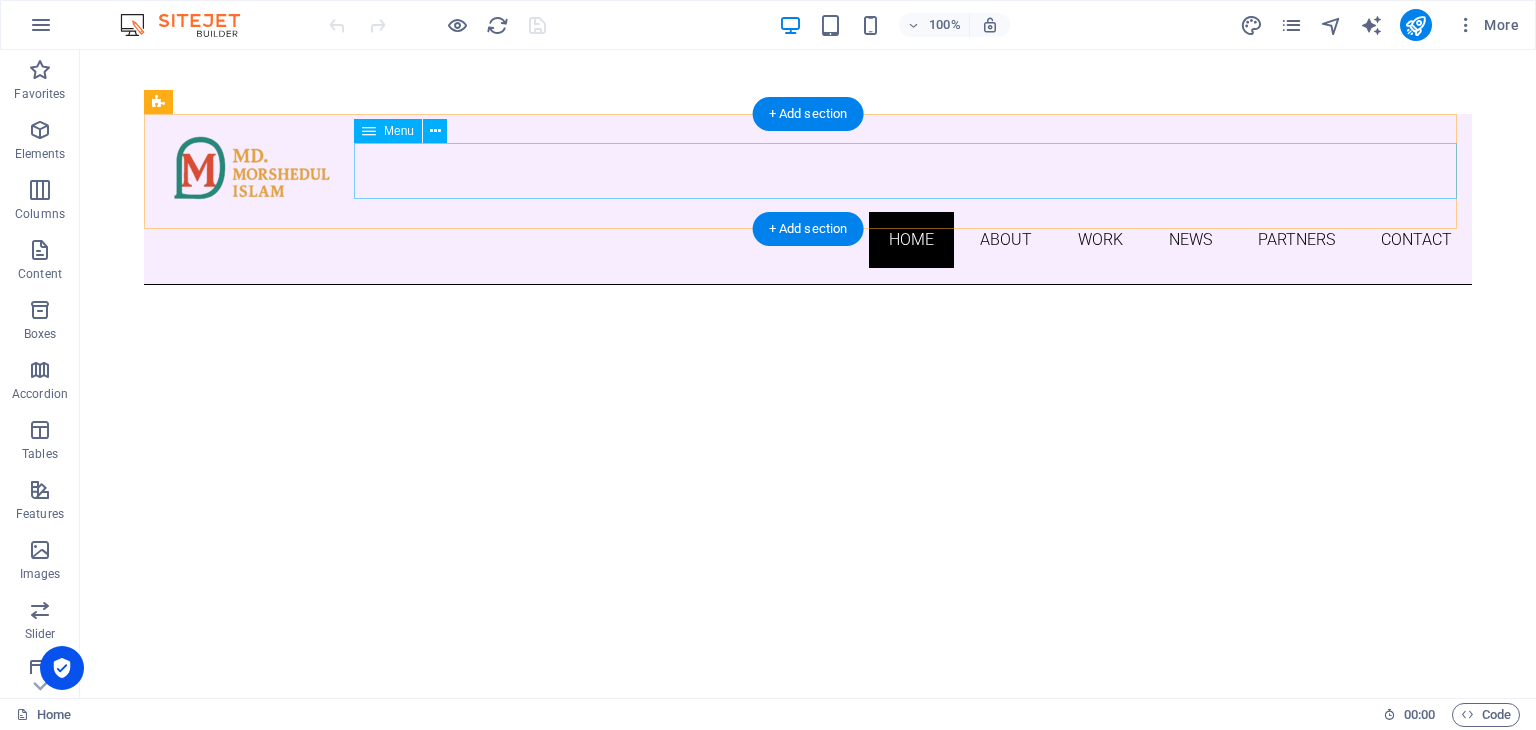 click on "Home About Work News Partners Contact" at bounding box center [808, 240] 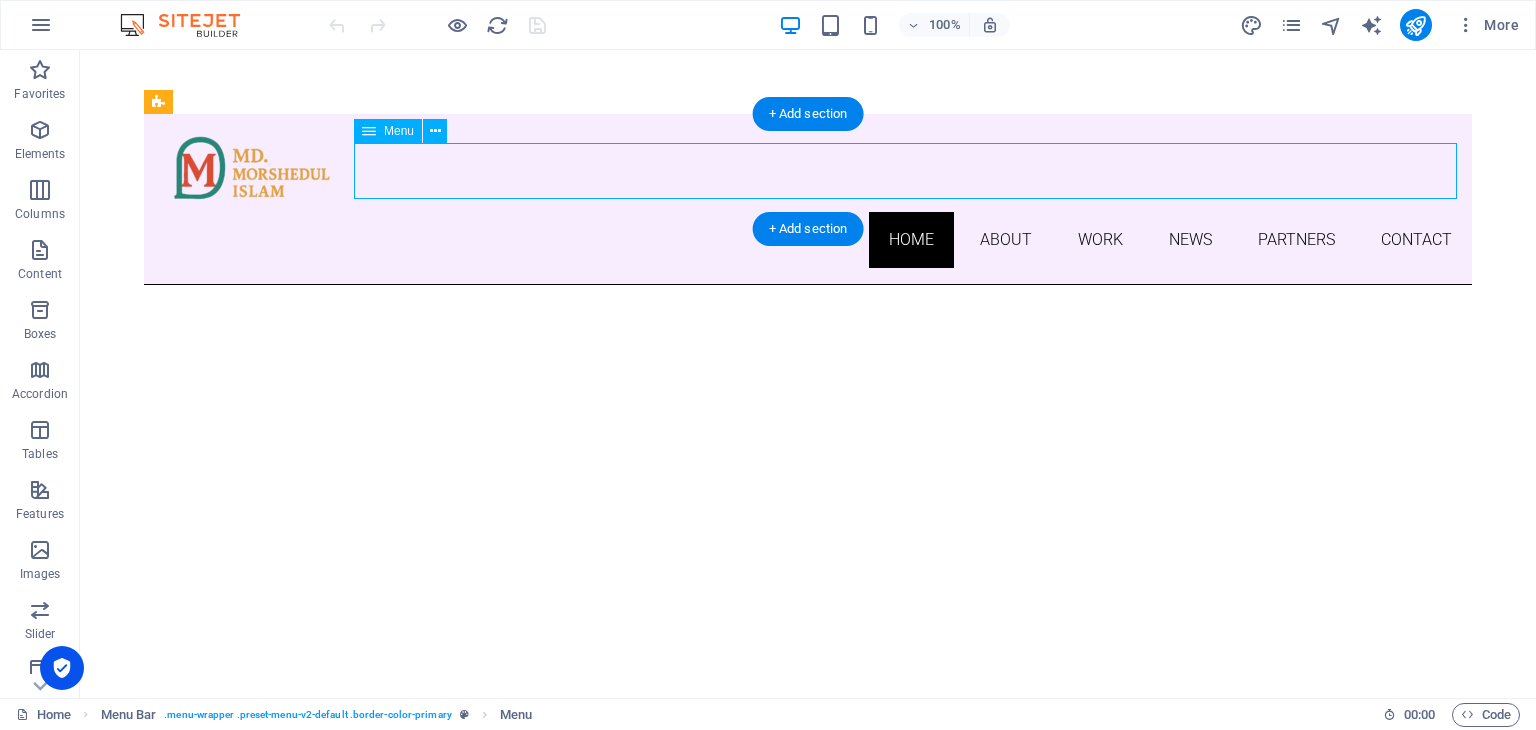 click on "Home About Work News Partners Contact" at bounding box center [808, 240] 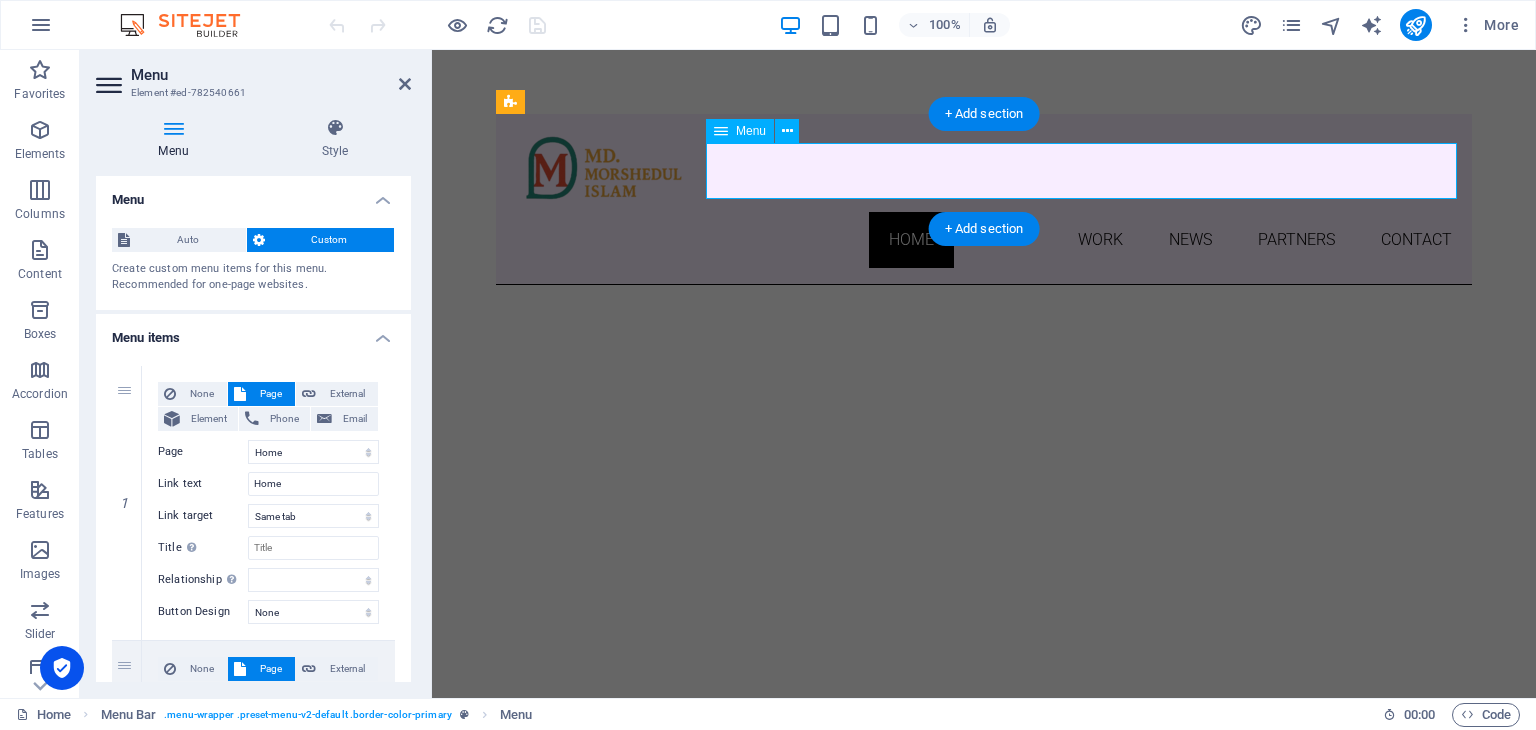 click on "Home About Work News Partners Contact" at bounding box center [984, 240] 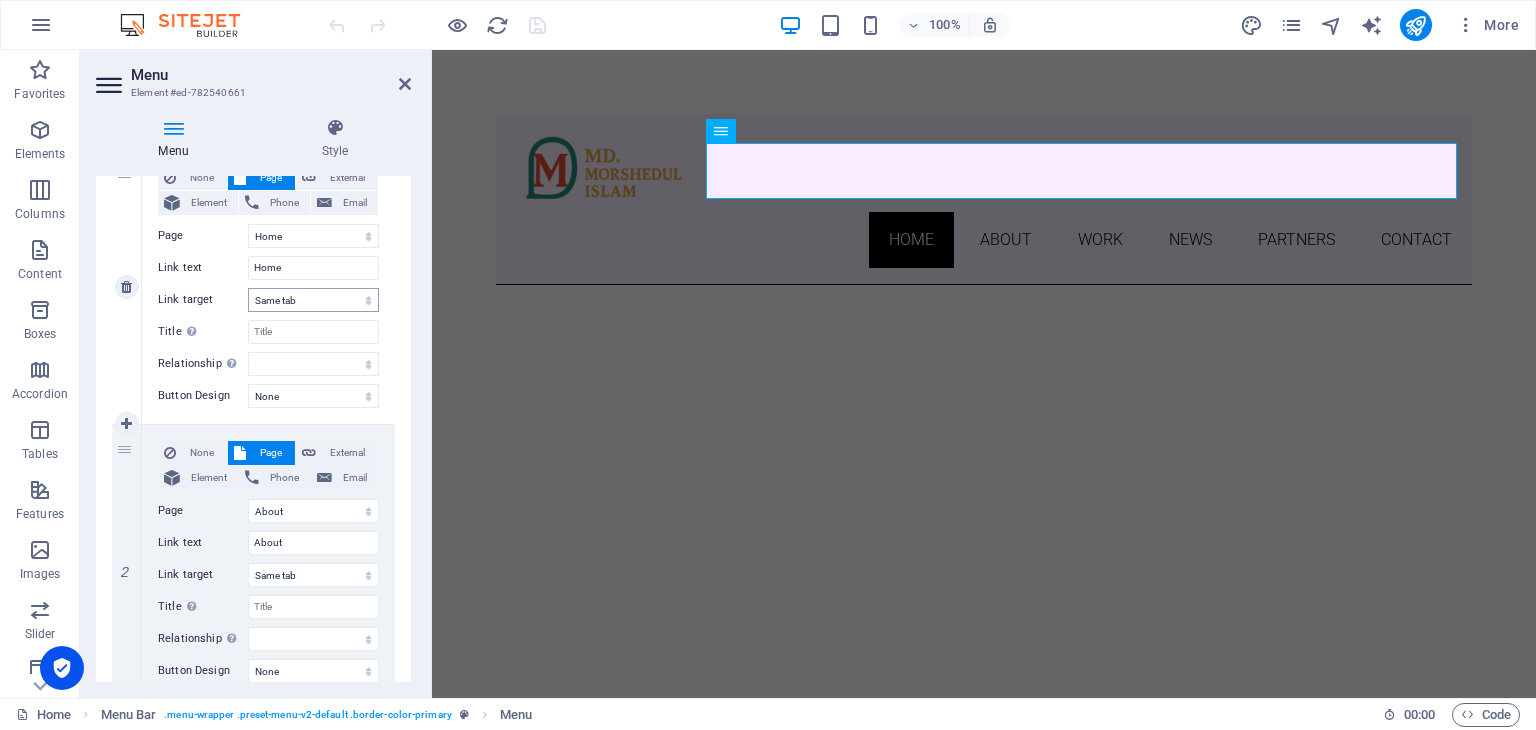 scroll, scrollTop: 300, scrollLeft: 0, axis: vertical 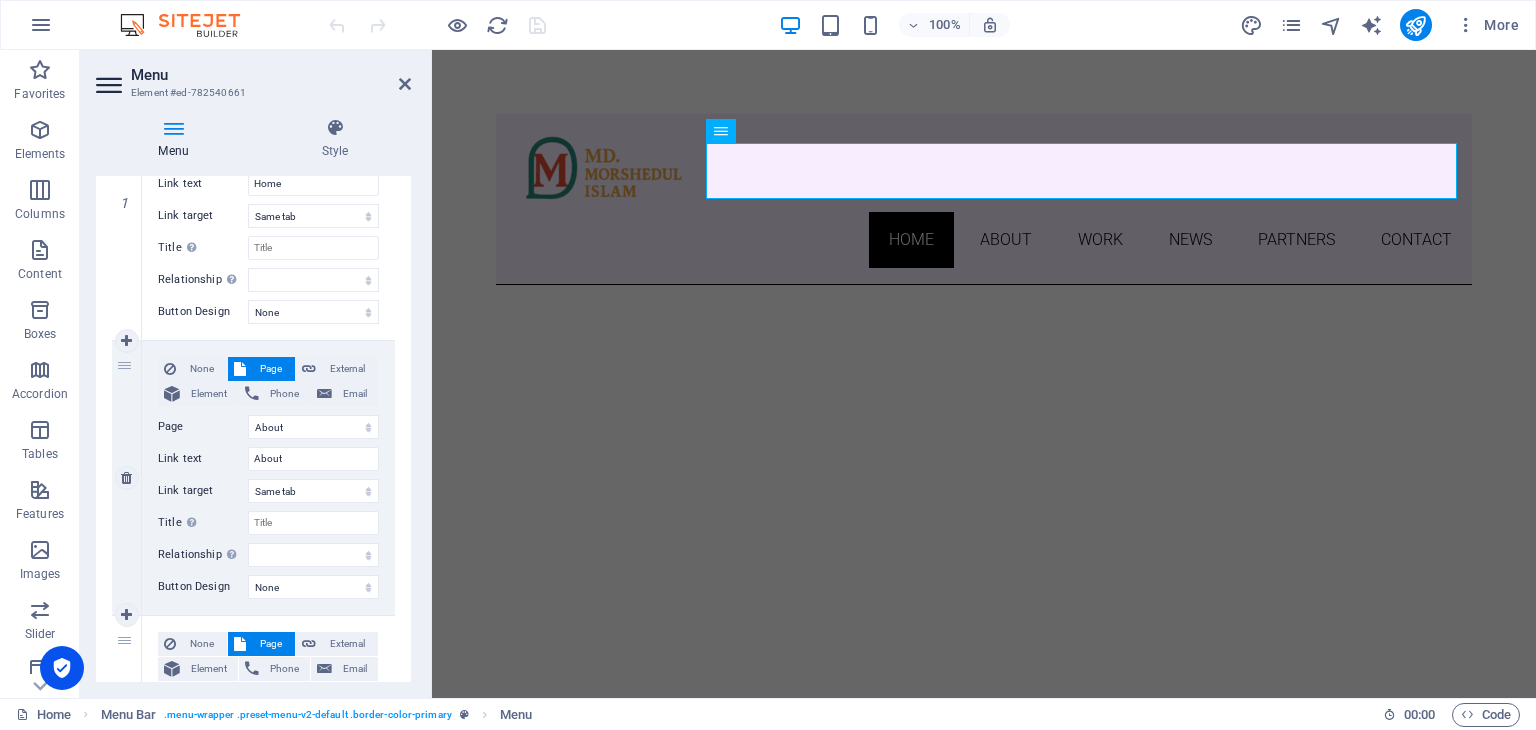 click on "Page" at bounding box center [270, 369] 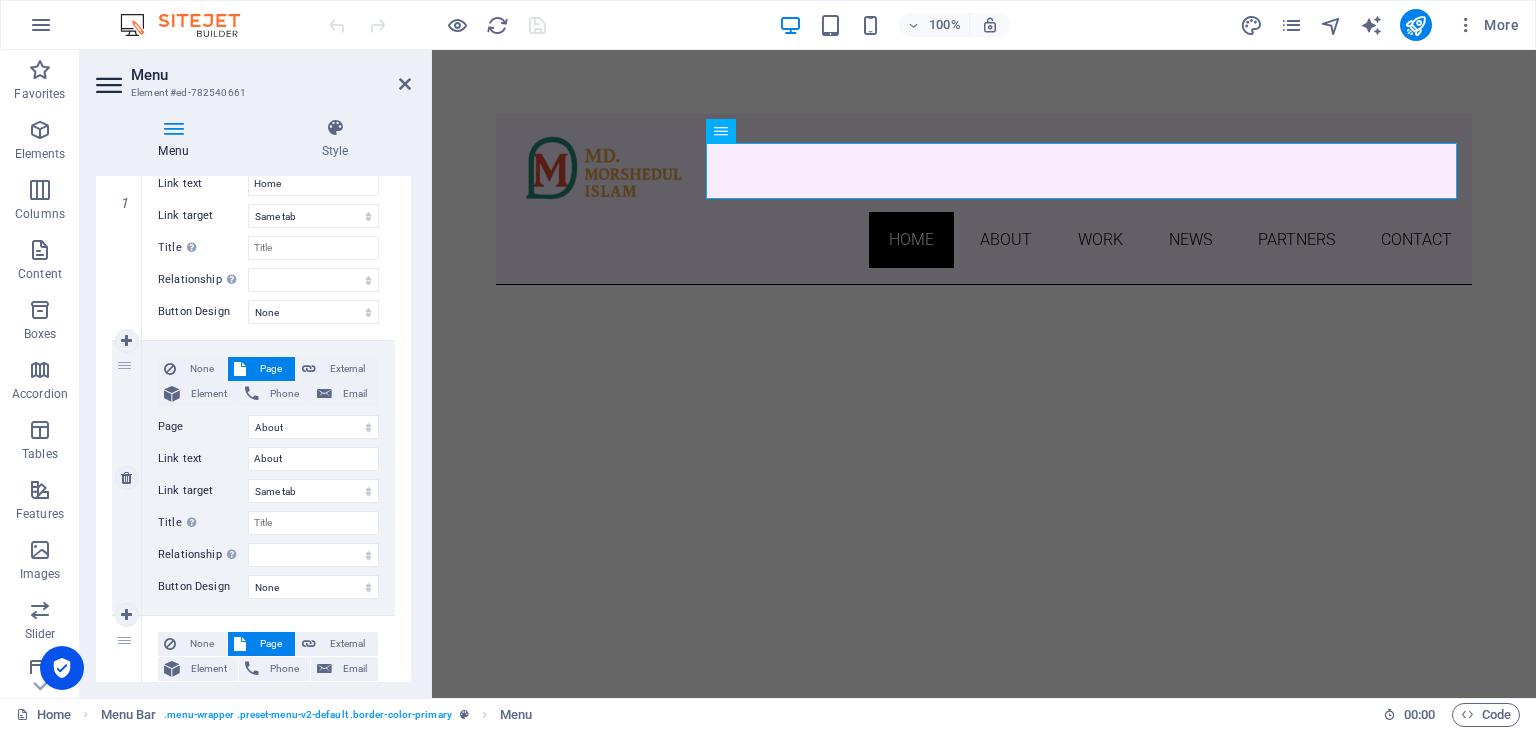 click on "Page" at bounding box center [270, 369] 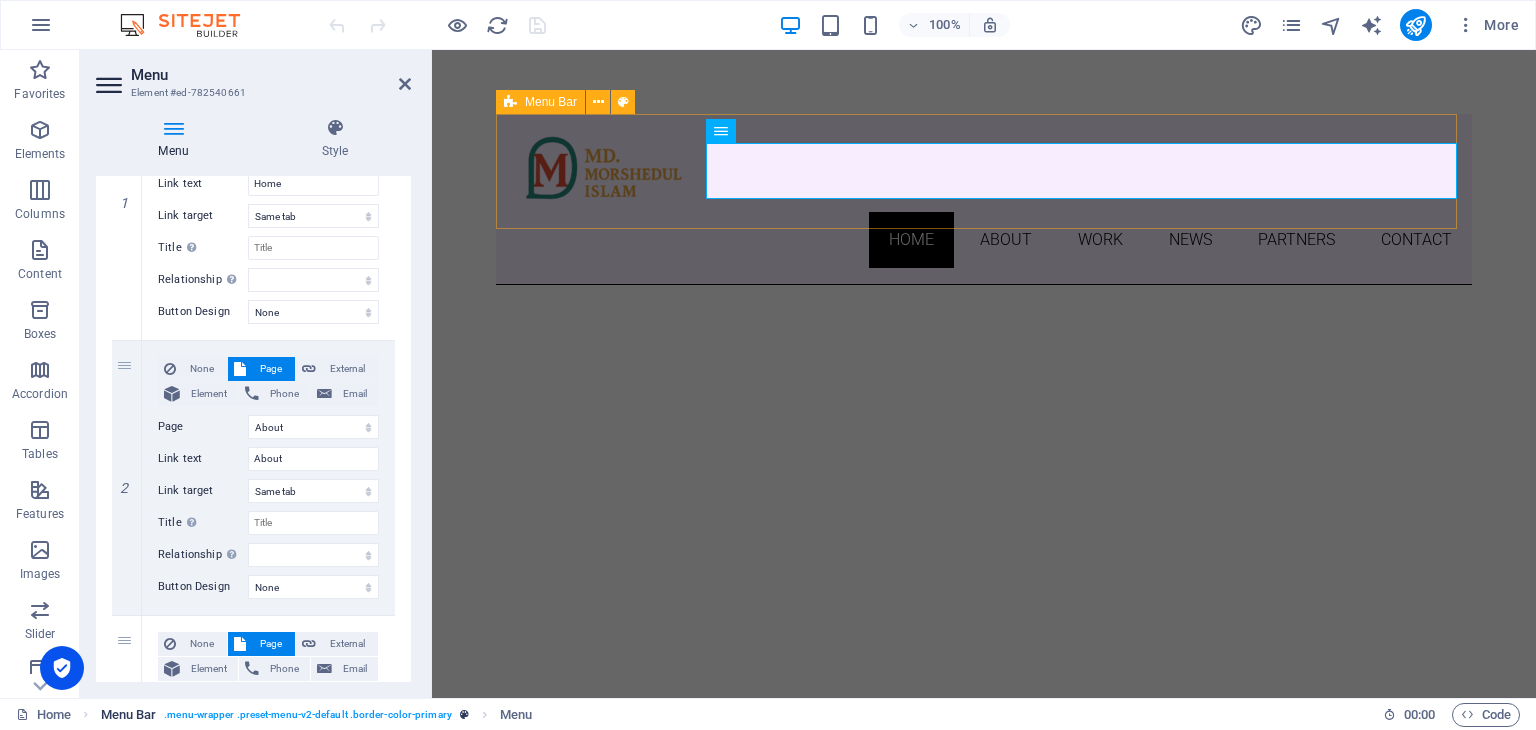 click on ". menu-wrapper .preset-menu-v2-default .border-color-primary" at bounding box center [307, 715] 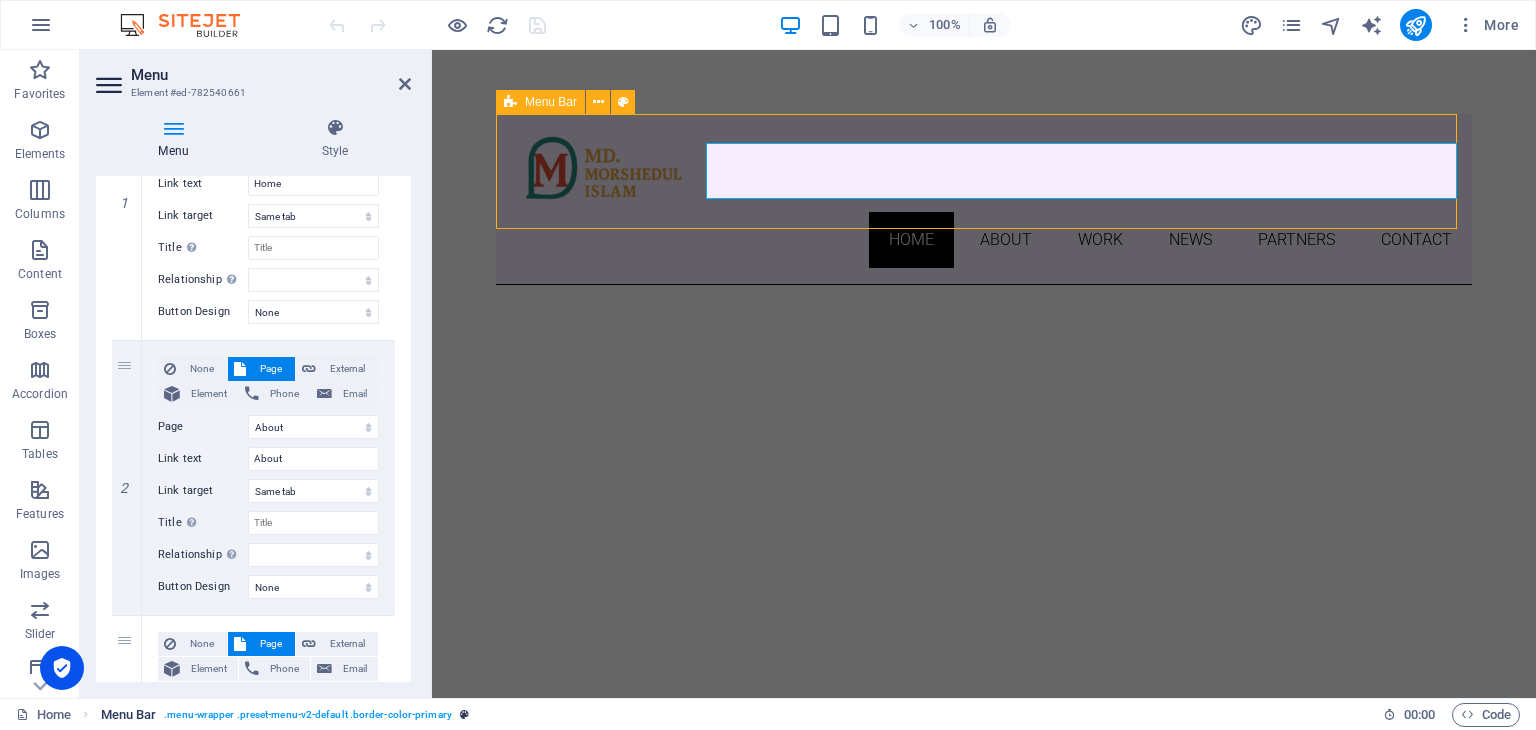 click on ". menu-wrapper .preset-menu-v2-default .border-color-primary" at bounding box center (307, 715) 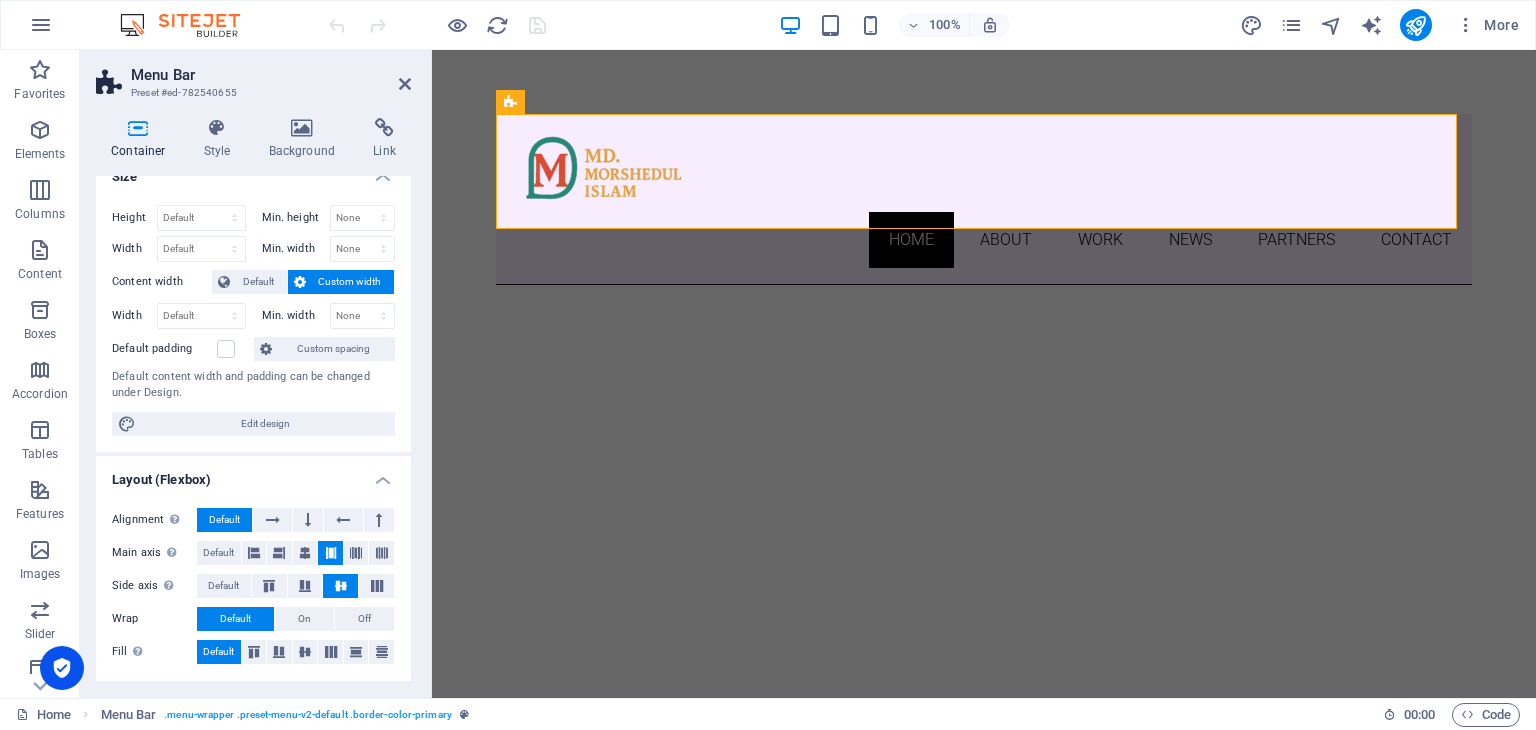 scroll, scrollTop: 0, scrollLeft: 0, axis: both 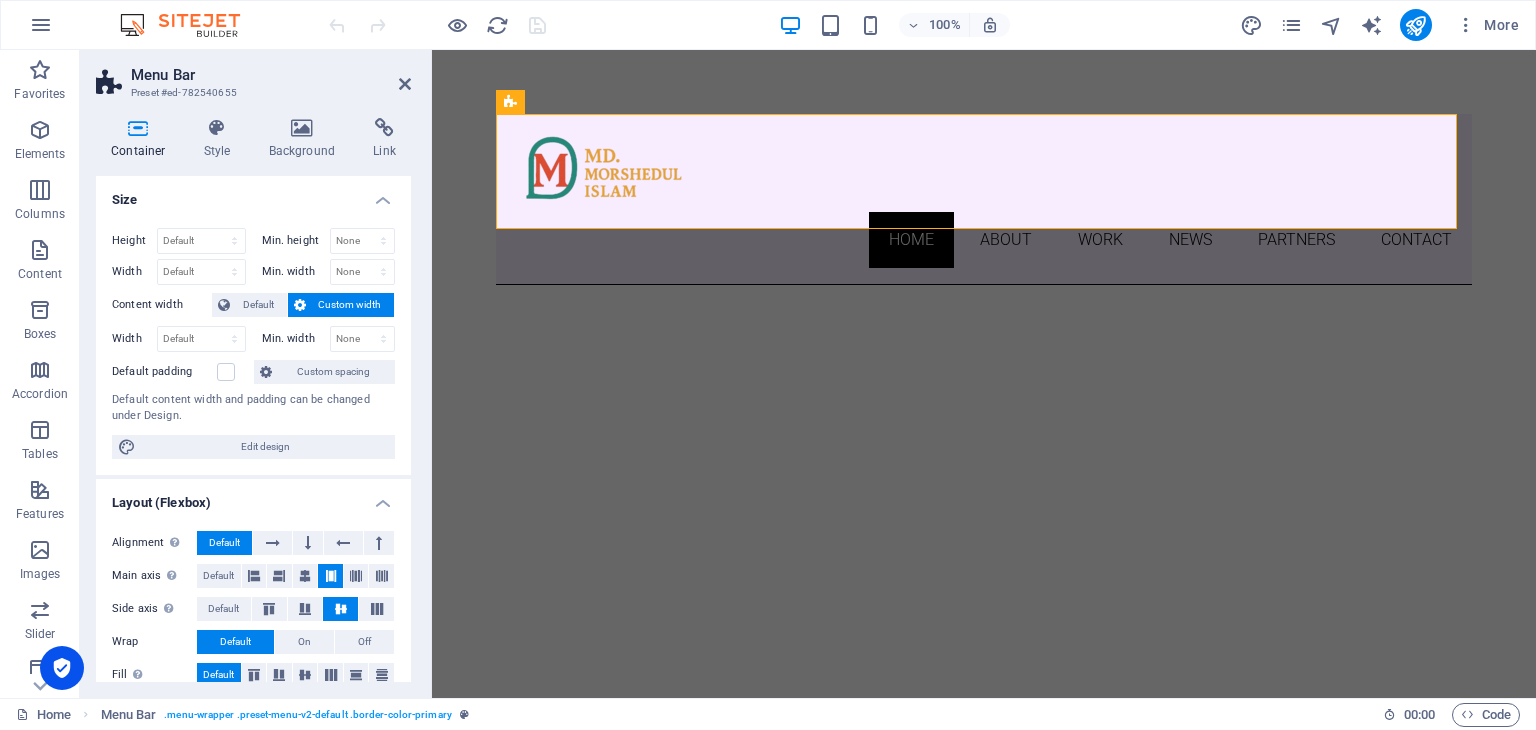 click on "Custom width" at bounding box center (350, 305) 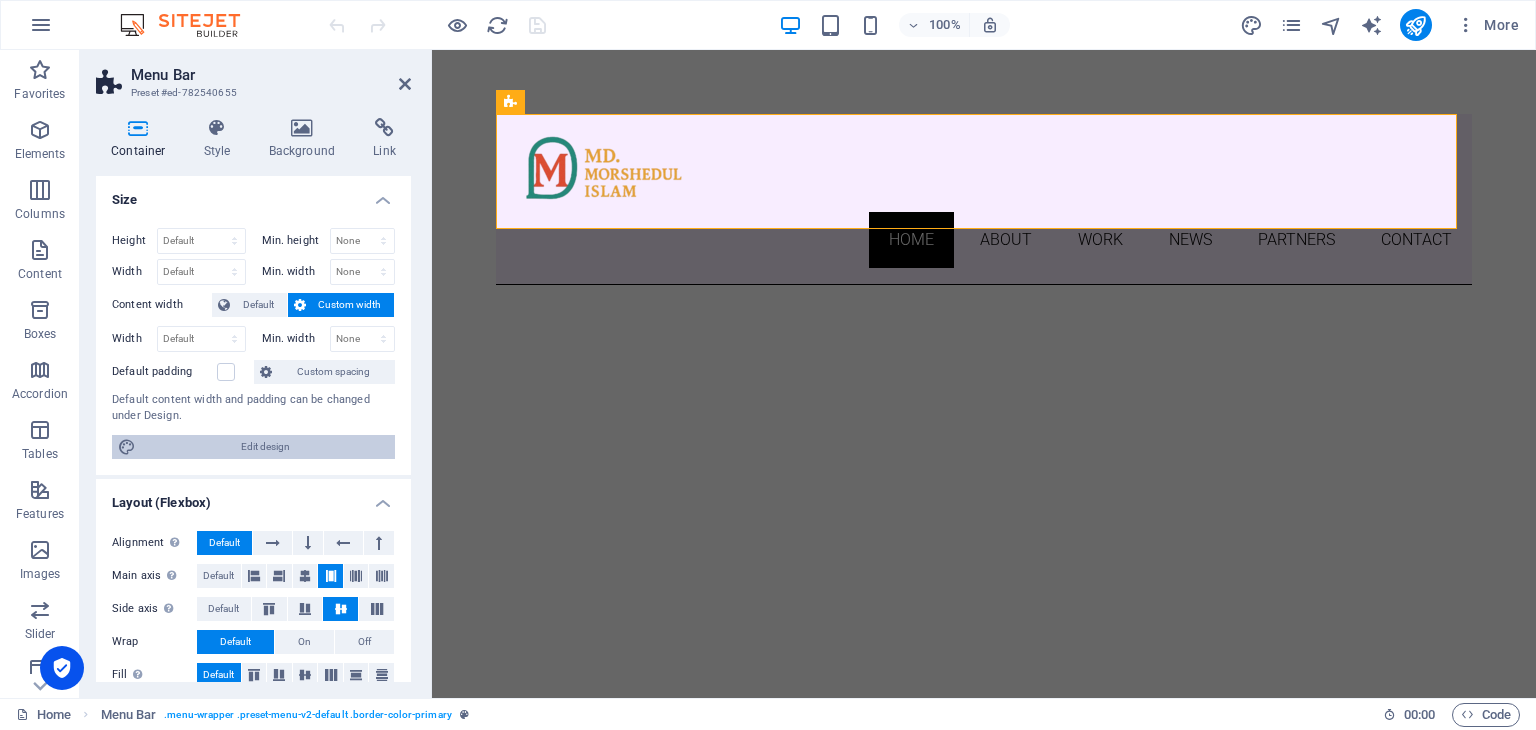 click on "Edit design" at bounding box center (265, 447) 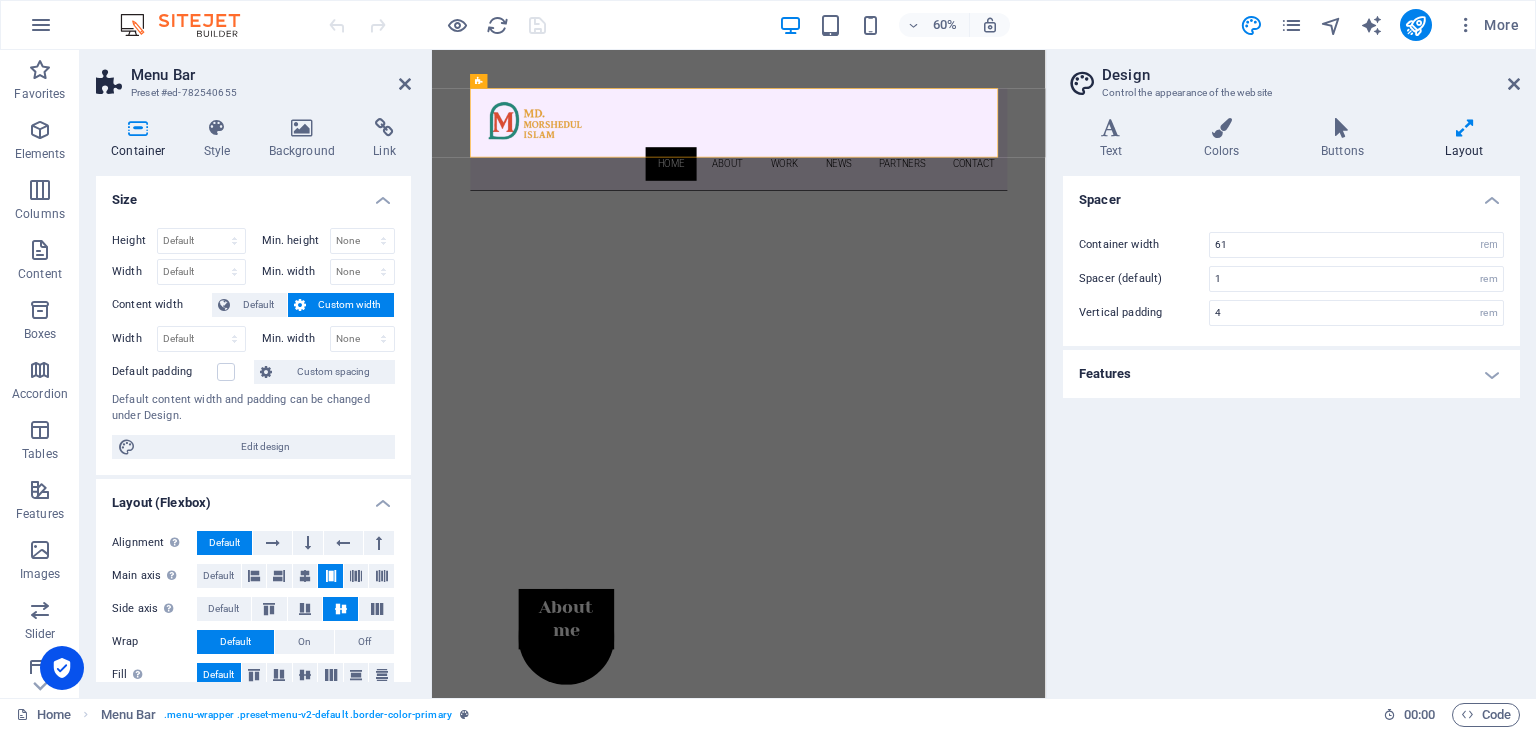 click on "Features" at bounding box center (1291, 374) 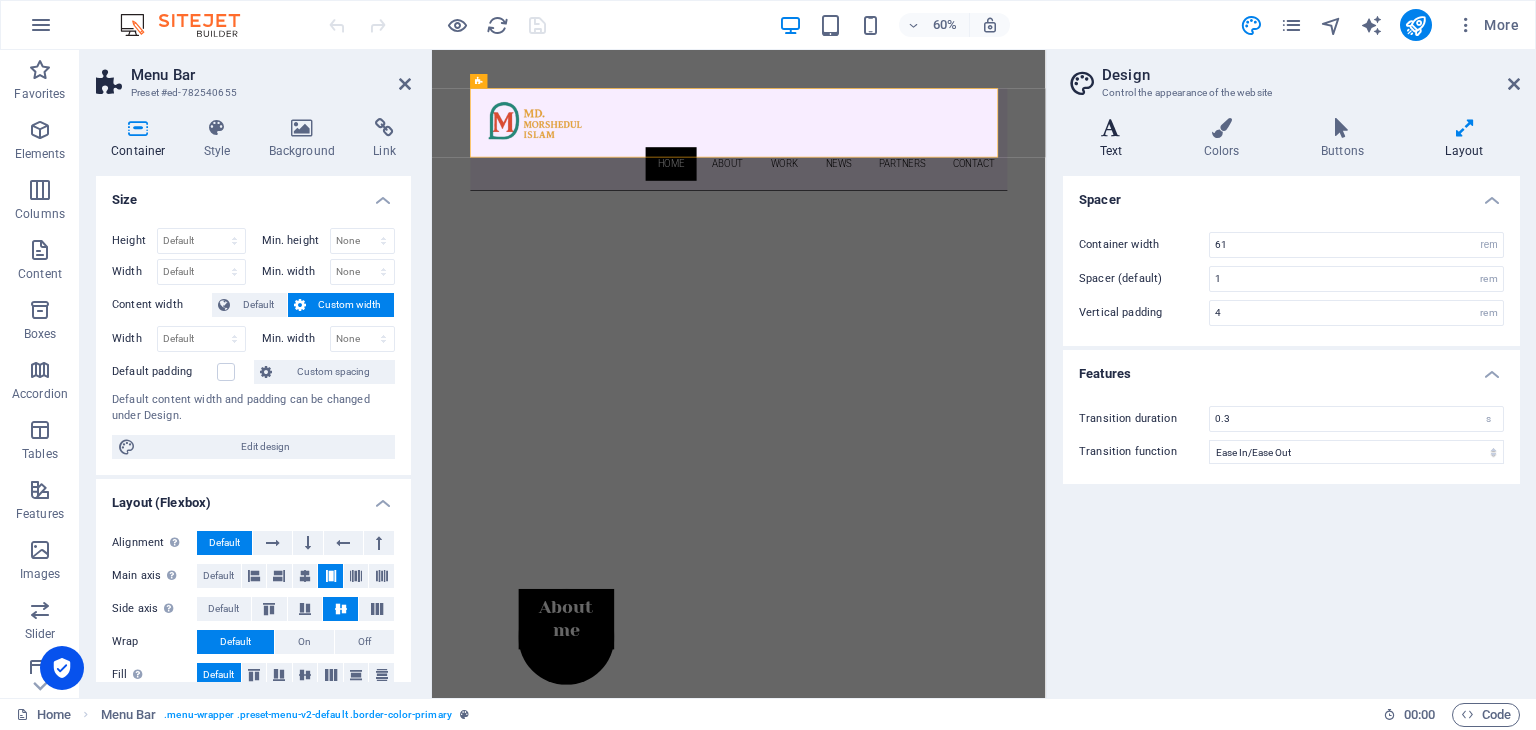 click at bounding box center (1111, 128) 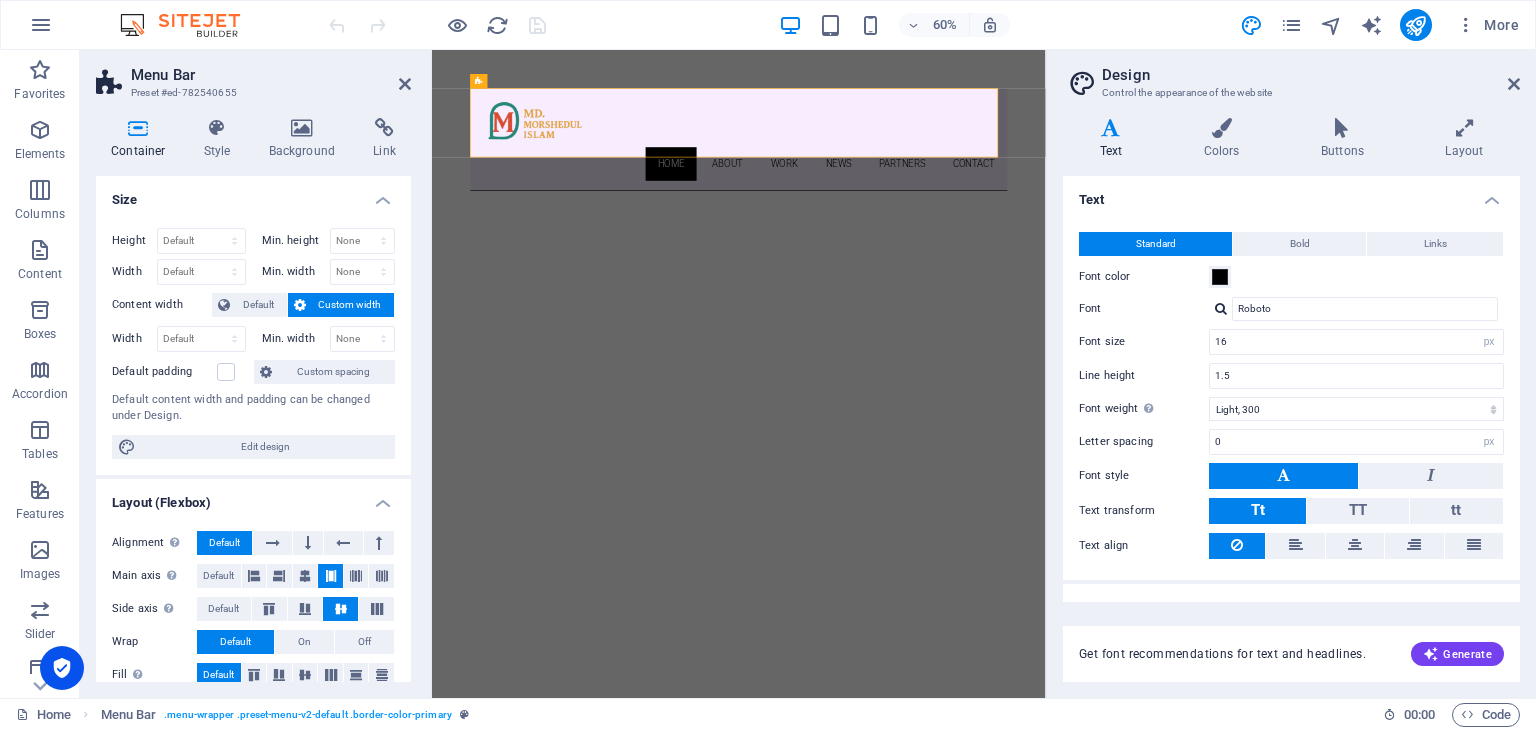 scroll, scrollTop: 27, scrollLeft: 0, axis: vertical 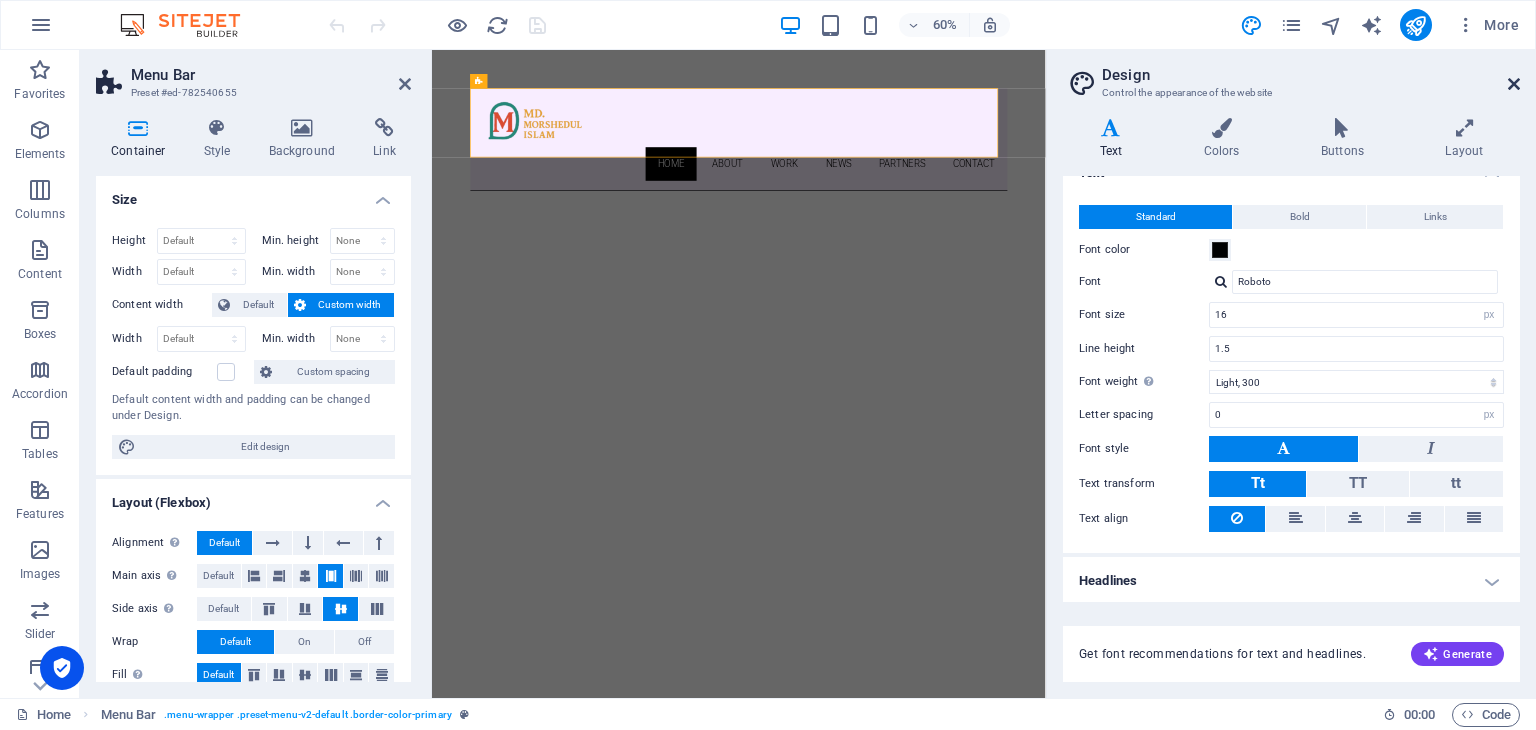 click at bounding box center [1514, 84] 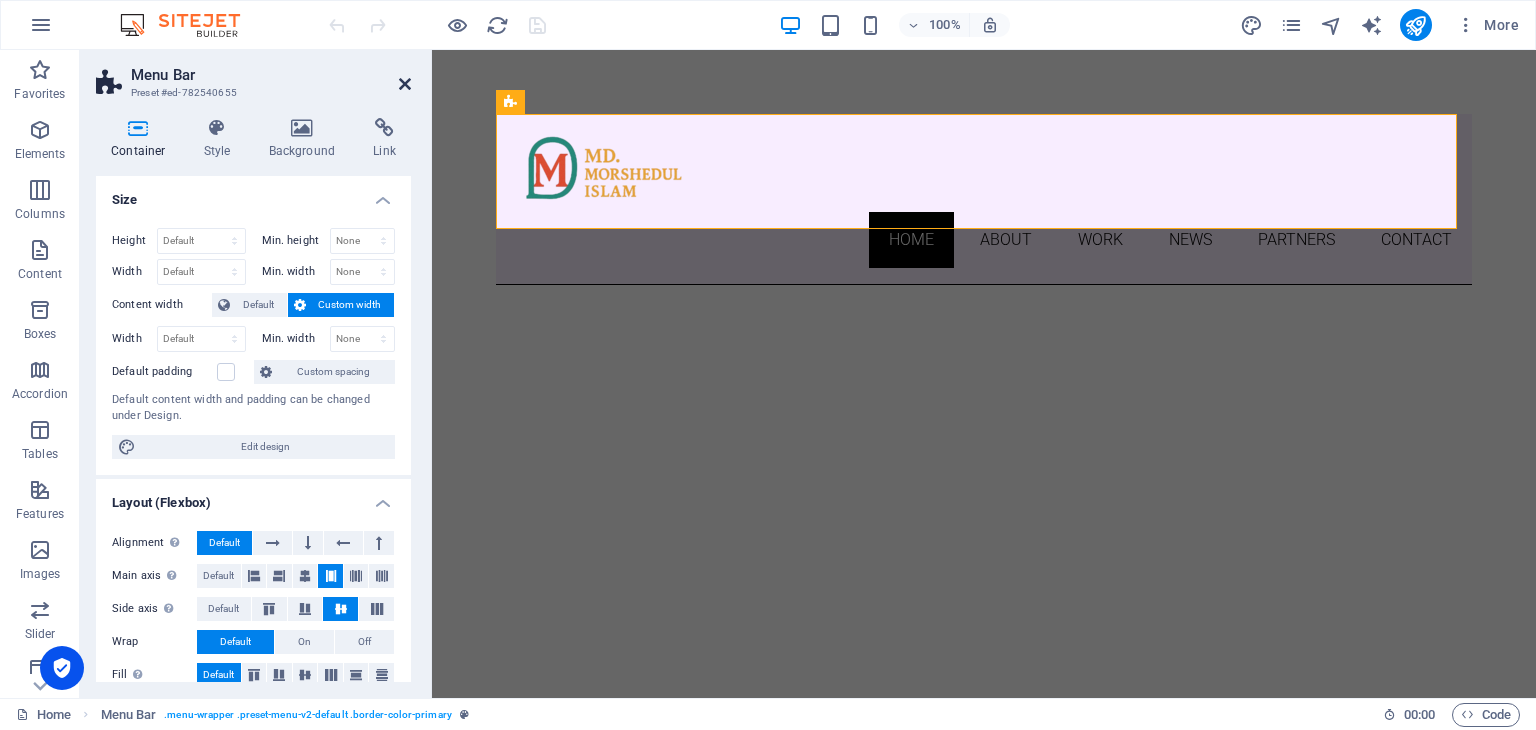 click at bounding box center (405, 84) 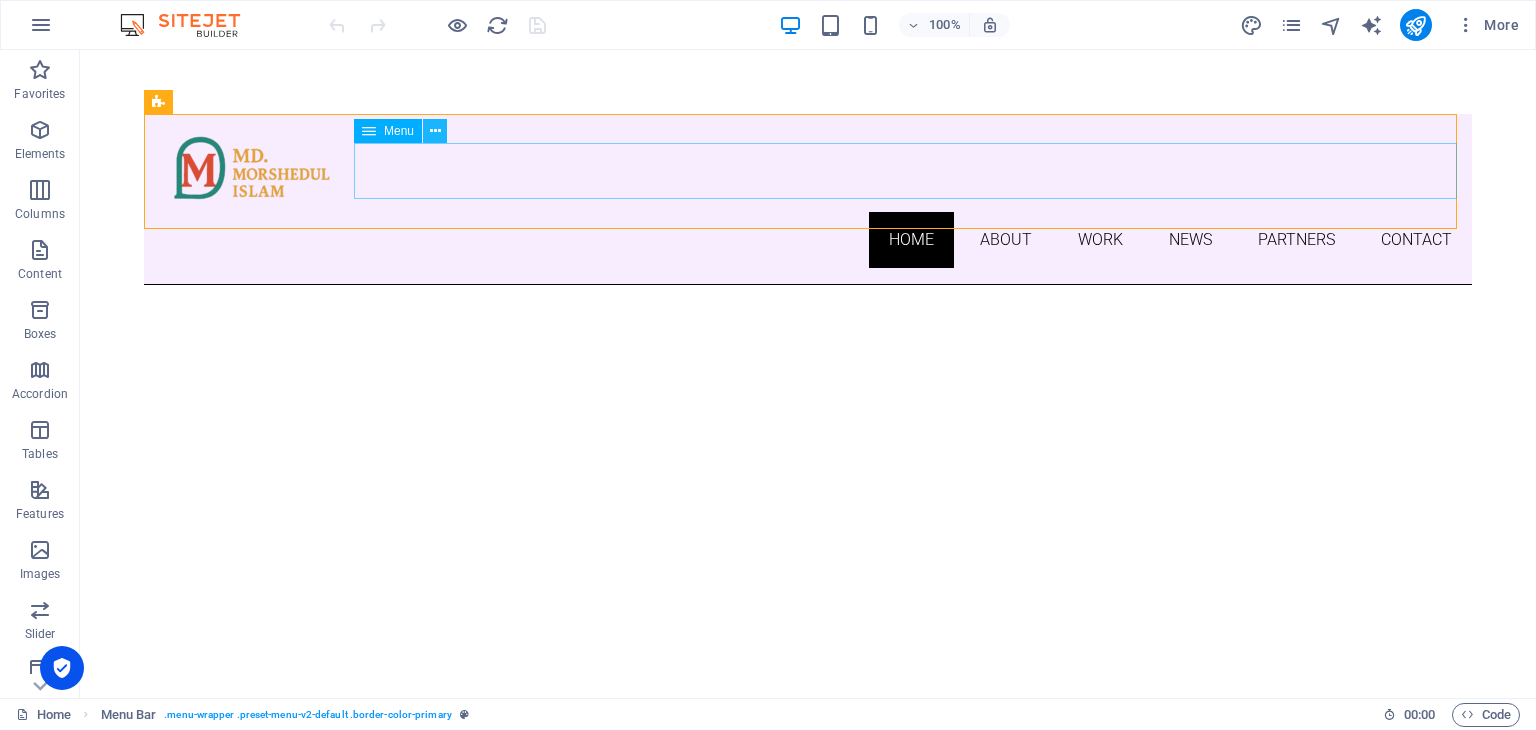 click at bounding box center [435, 131] 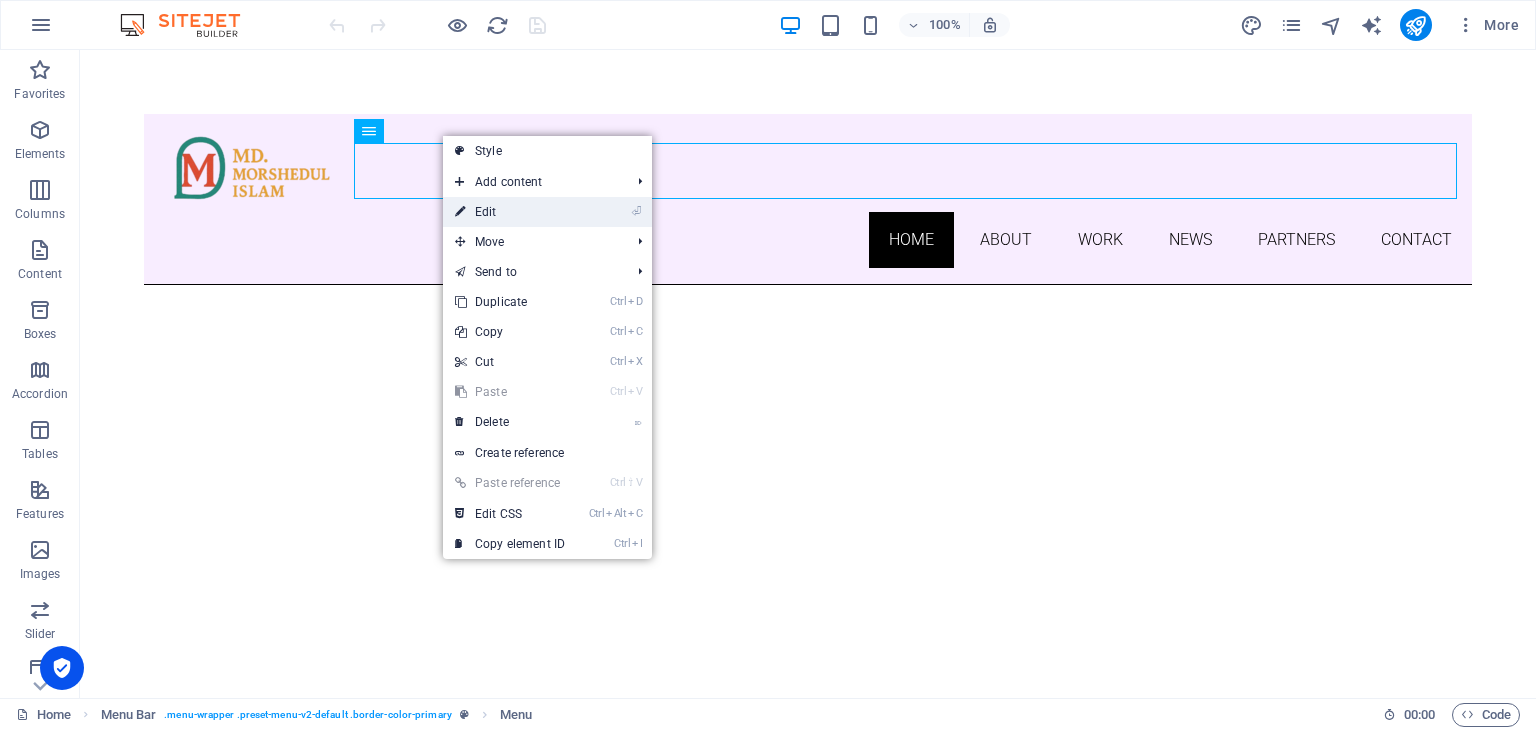 click on "⏎  Edit" at bounding box center [510, 212] 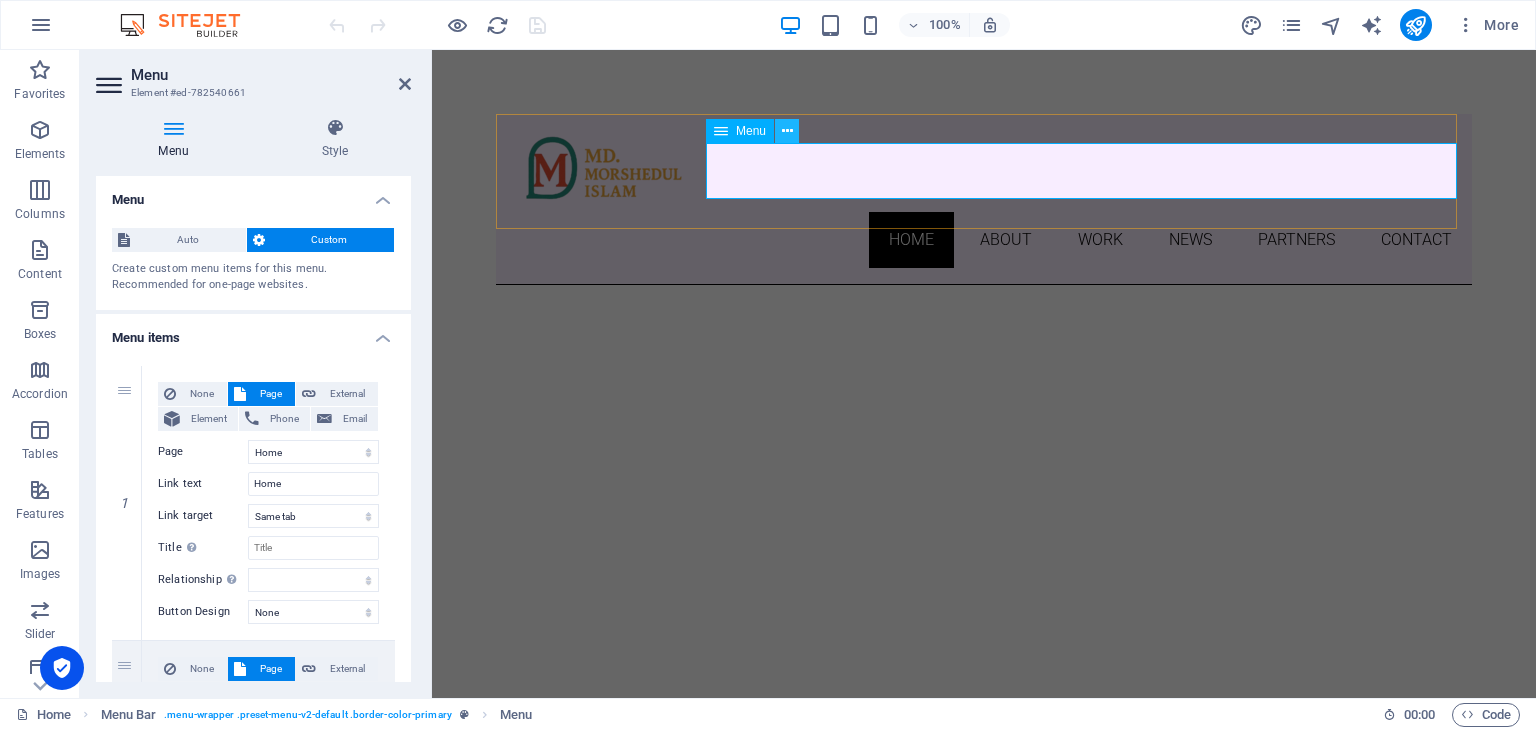 click at bounding box center [787, 131] 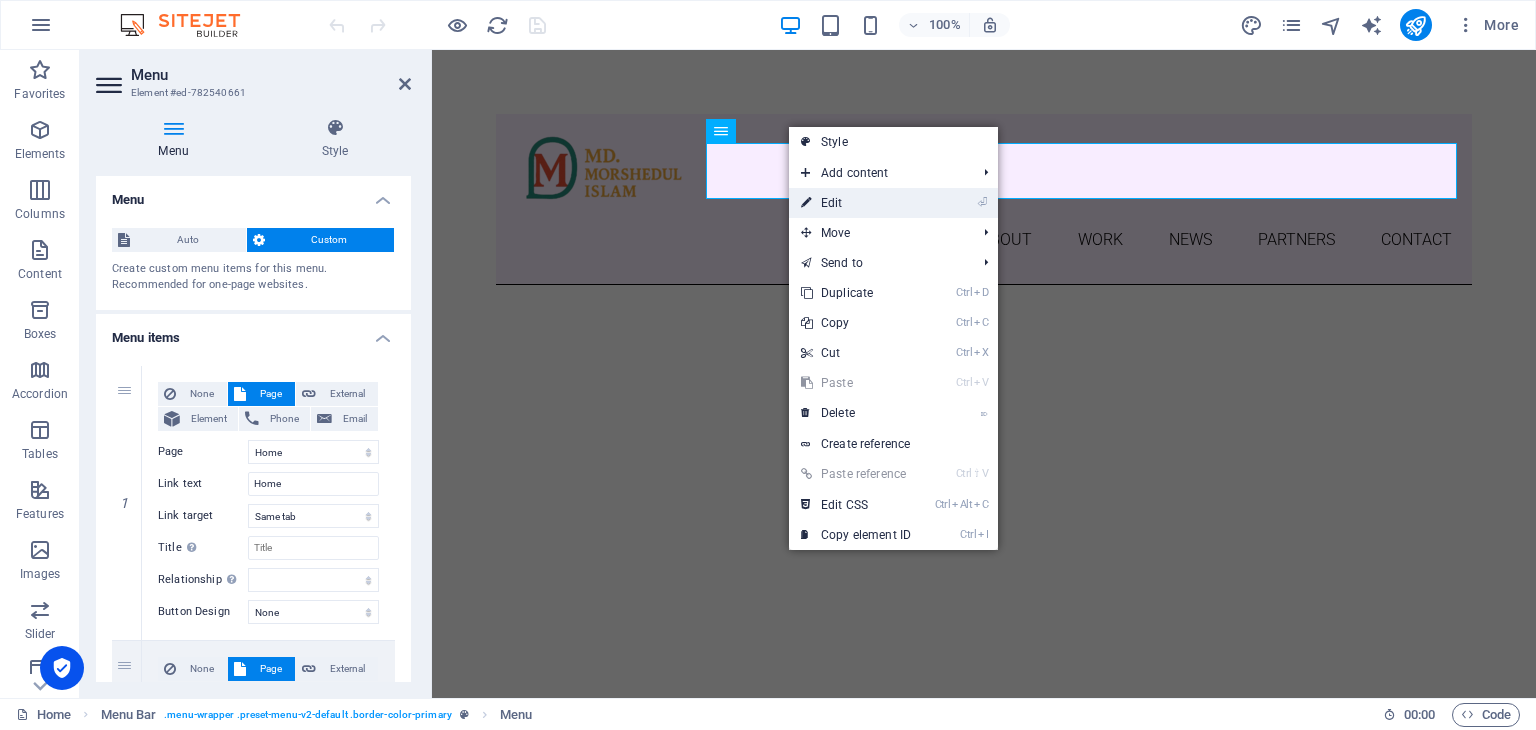 click on "⏎  Edit" at bounding box center (856, 203) 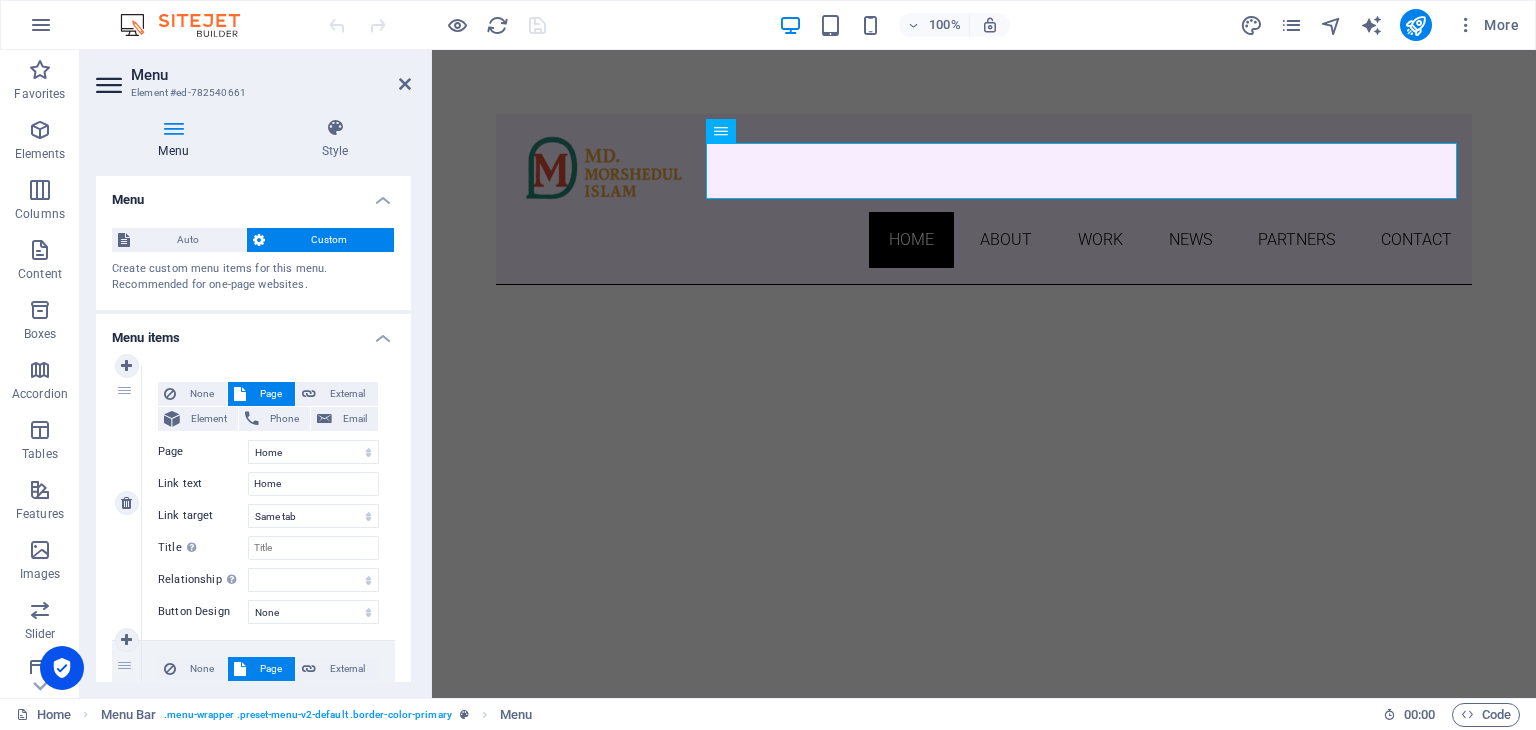 click on "Page" at bounding box center [270, 394] 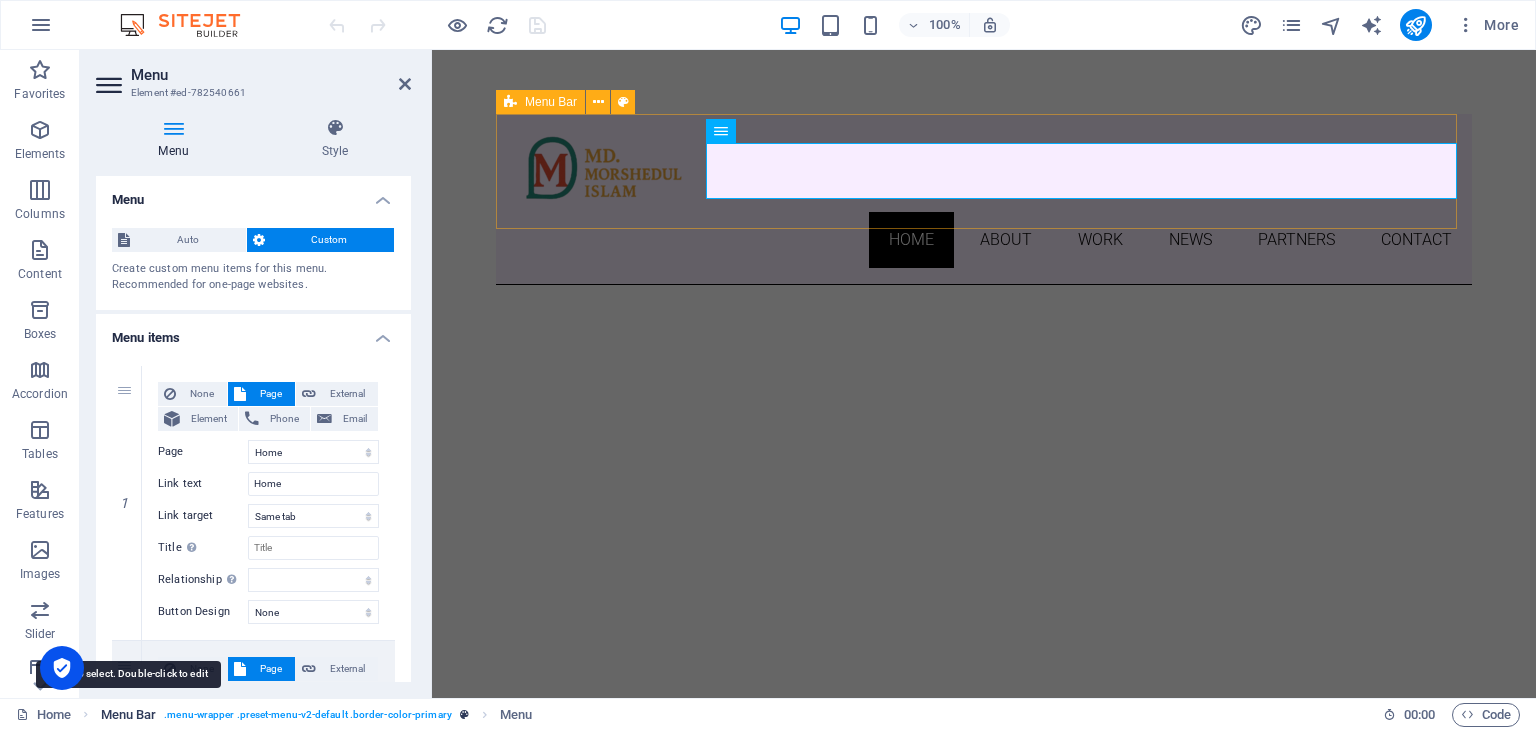 click on "Menu Bar" at bounding box center (129, 715) 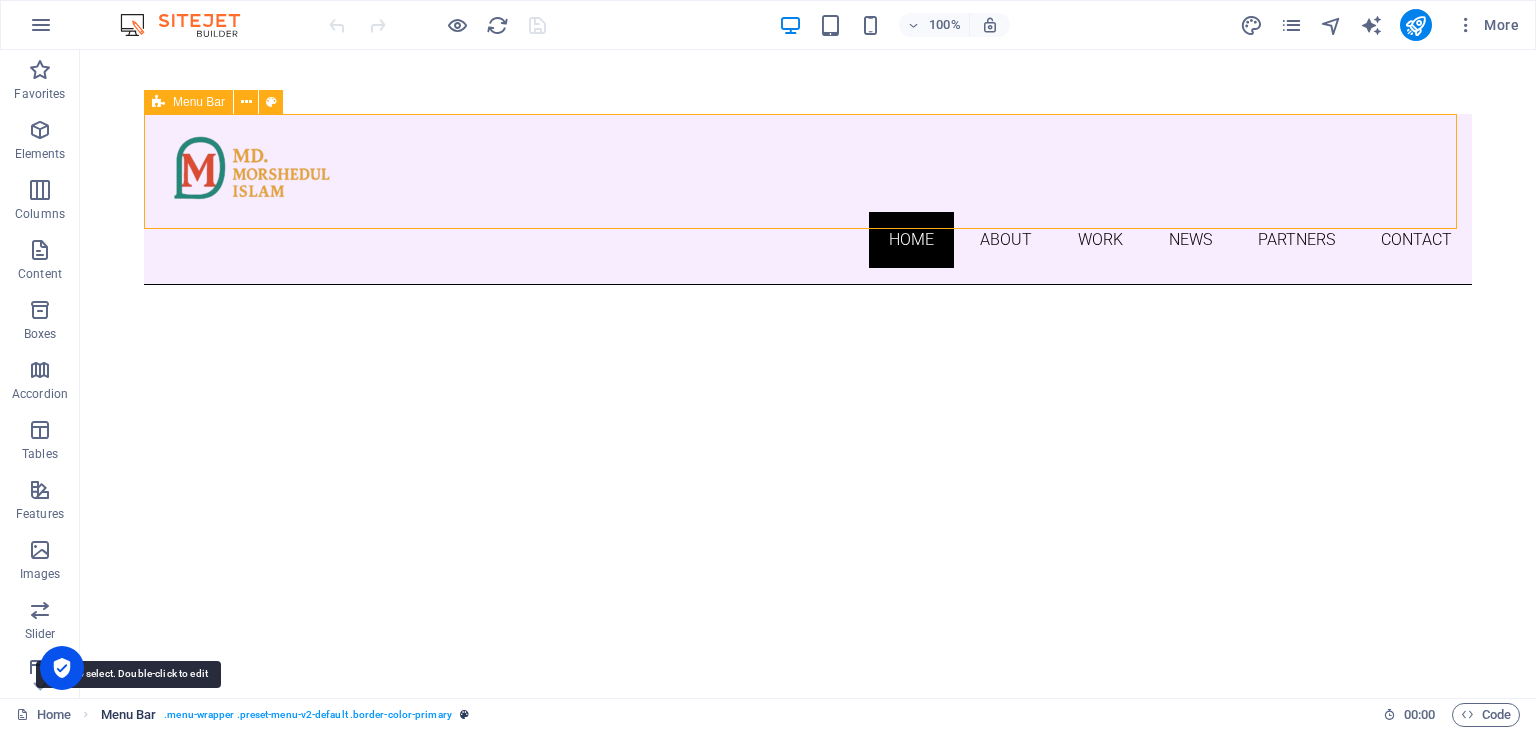 click on "Menu Bar" at bounding box center [129, 715] 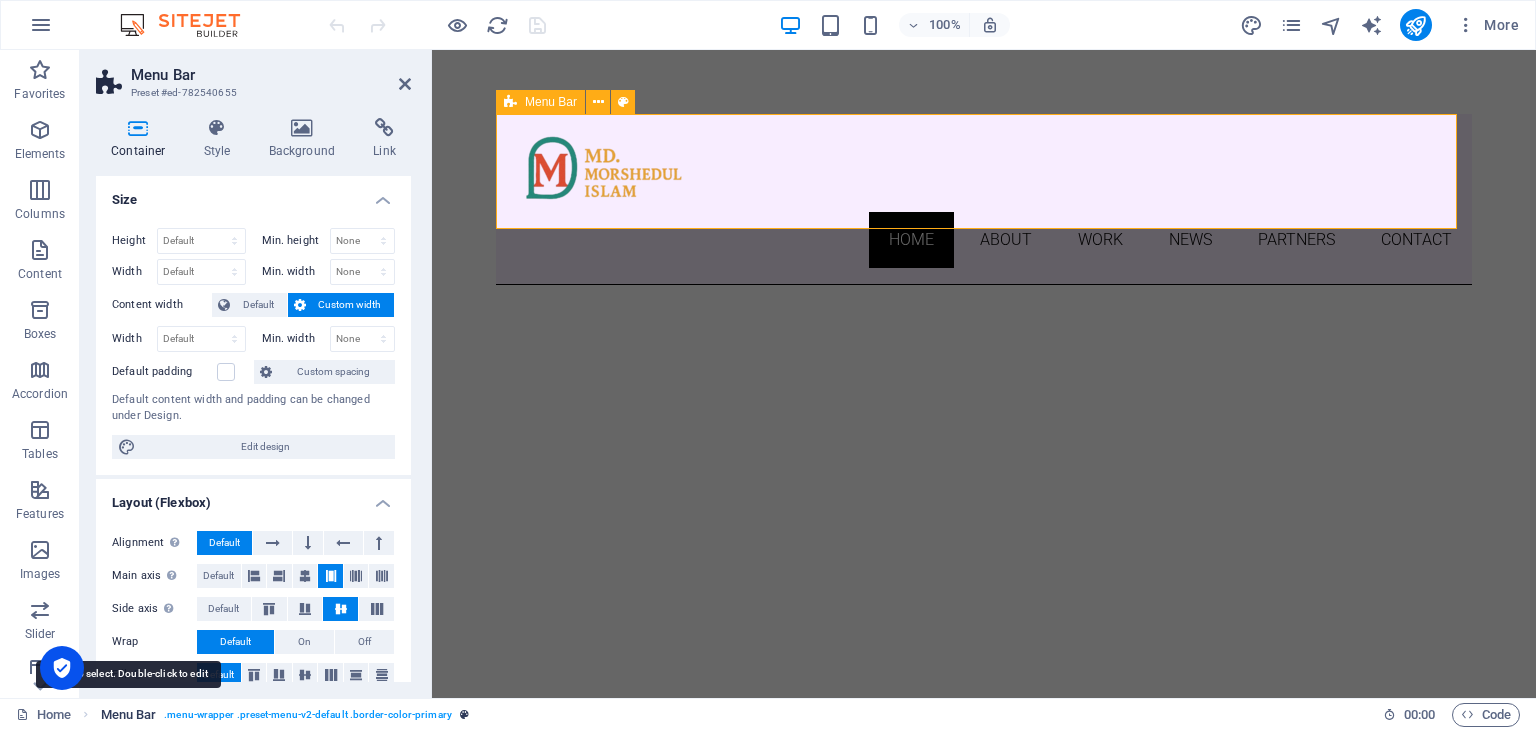 click on "Menu Bar" at bounding box center [129, 715] 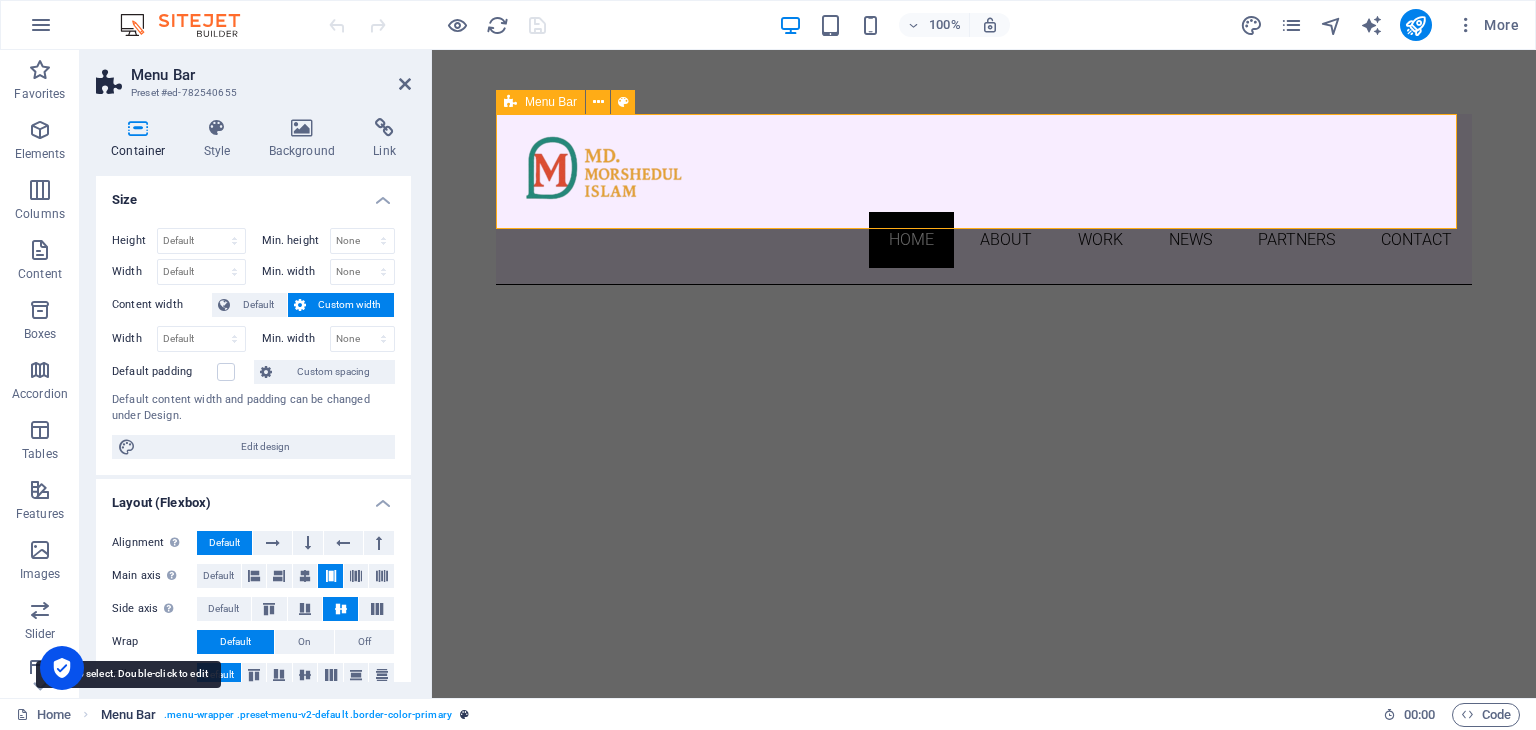 click on "Menu Bar" at bounding box center (129, 715) 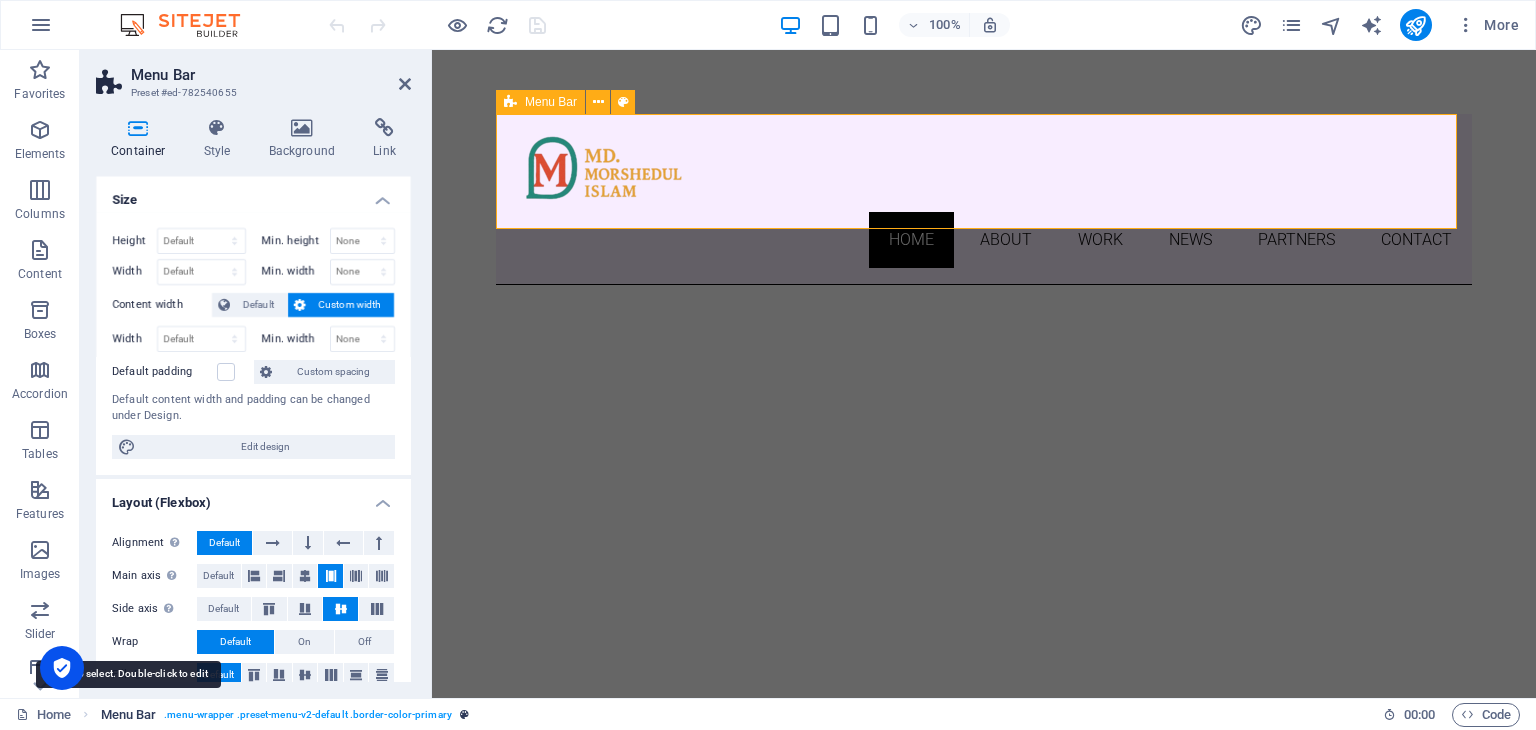 click on "Menu Bar" at bounding box center (129, 715) 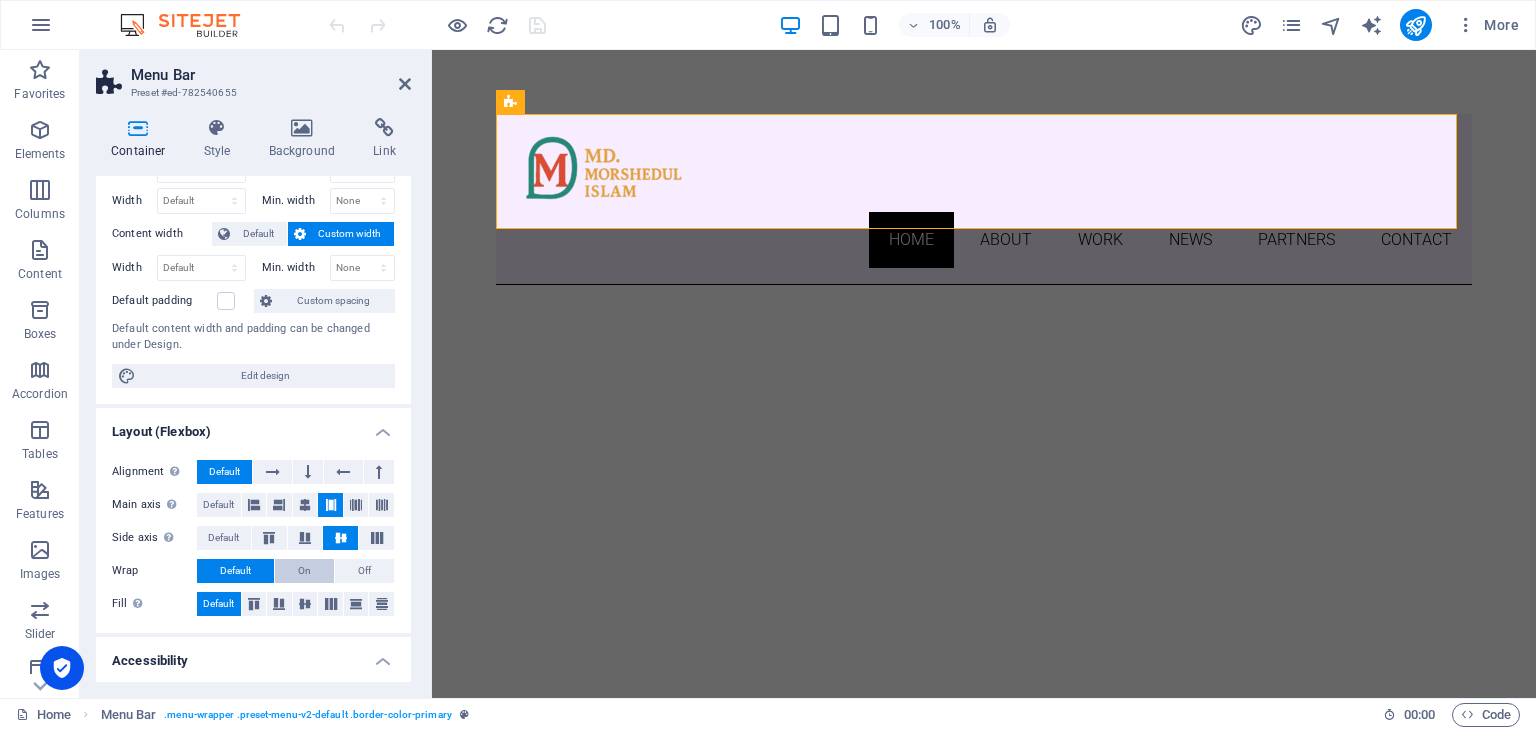 scroll, scrollTop: 100, scrollLeft: 0, axis: vertical 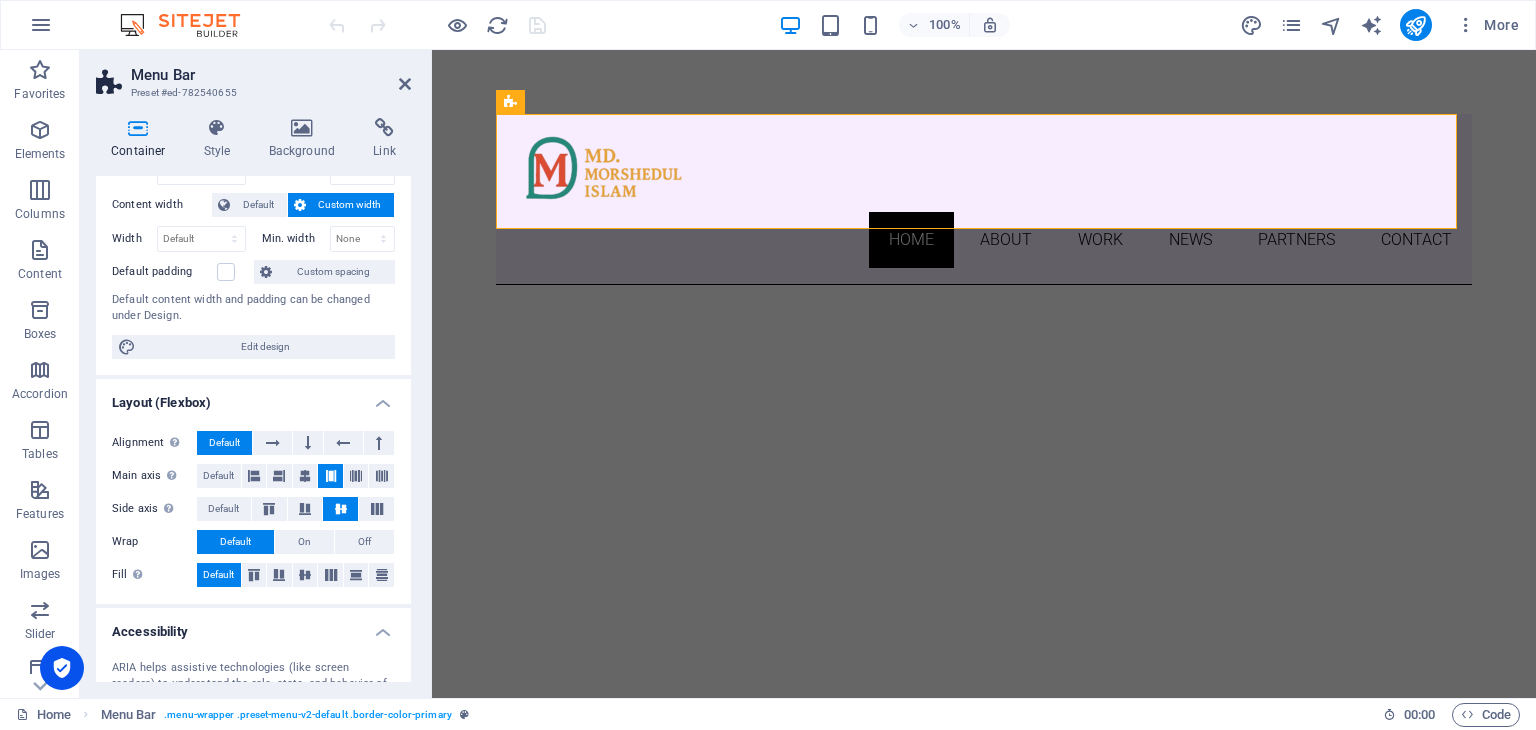 click on "Default" at bounding box center (235, 542) 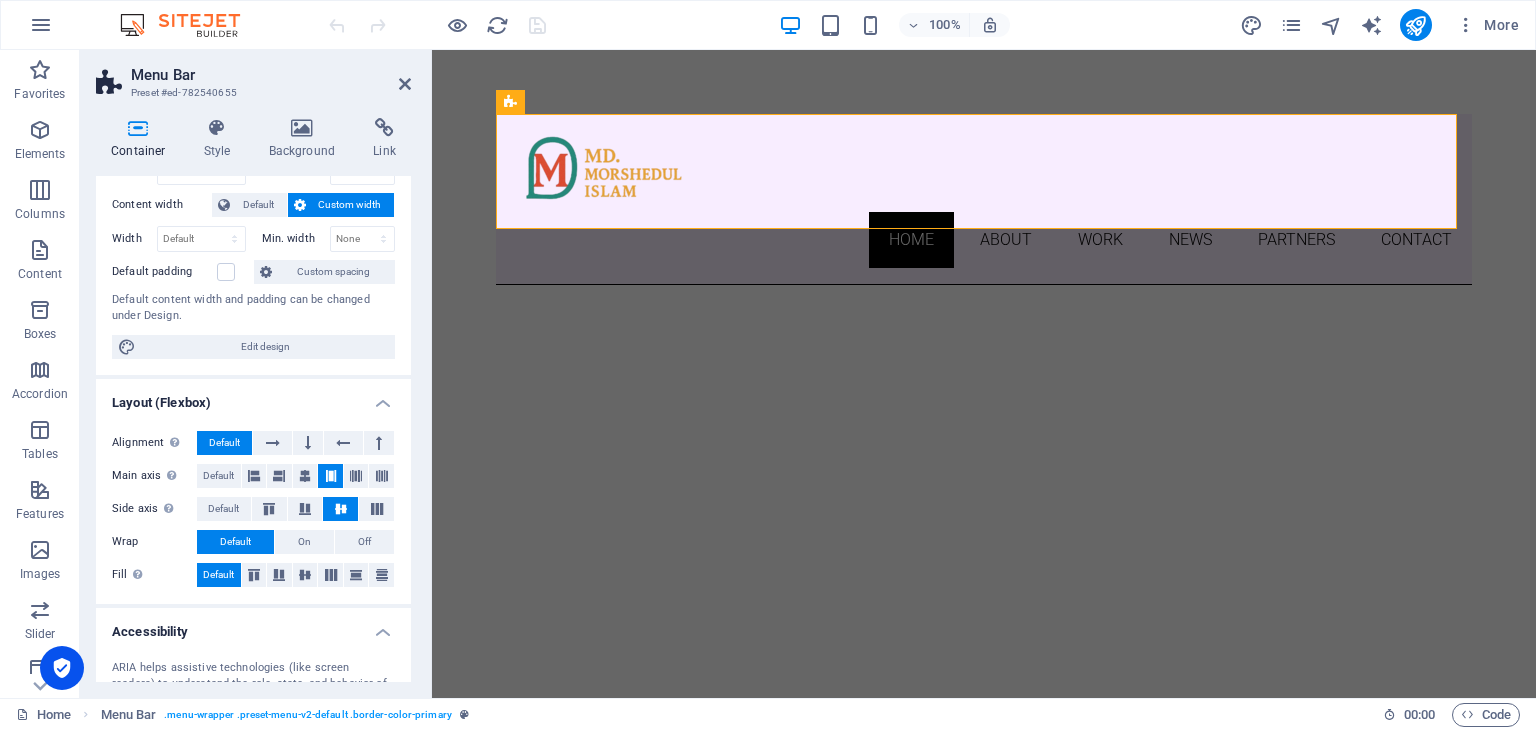 click on "Default" at bounding box center (235, 542) 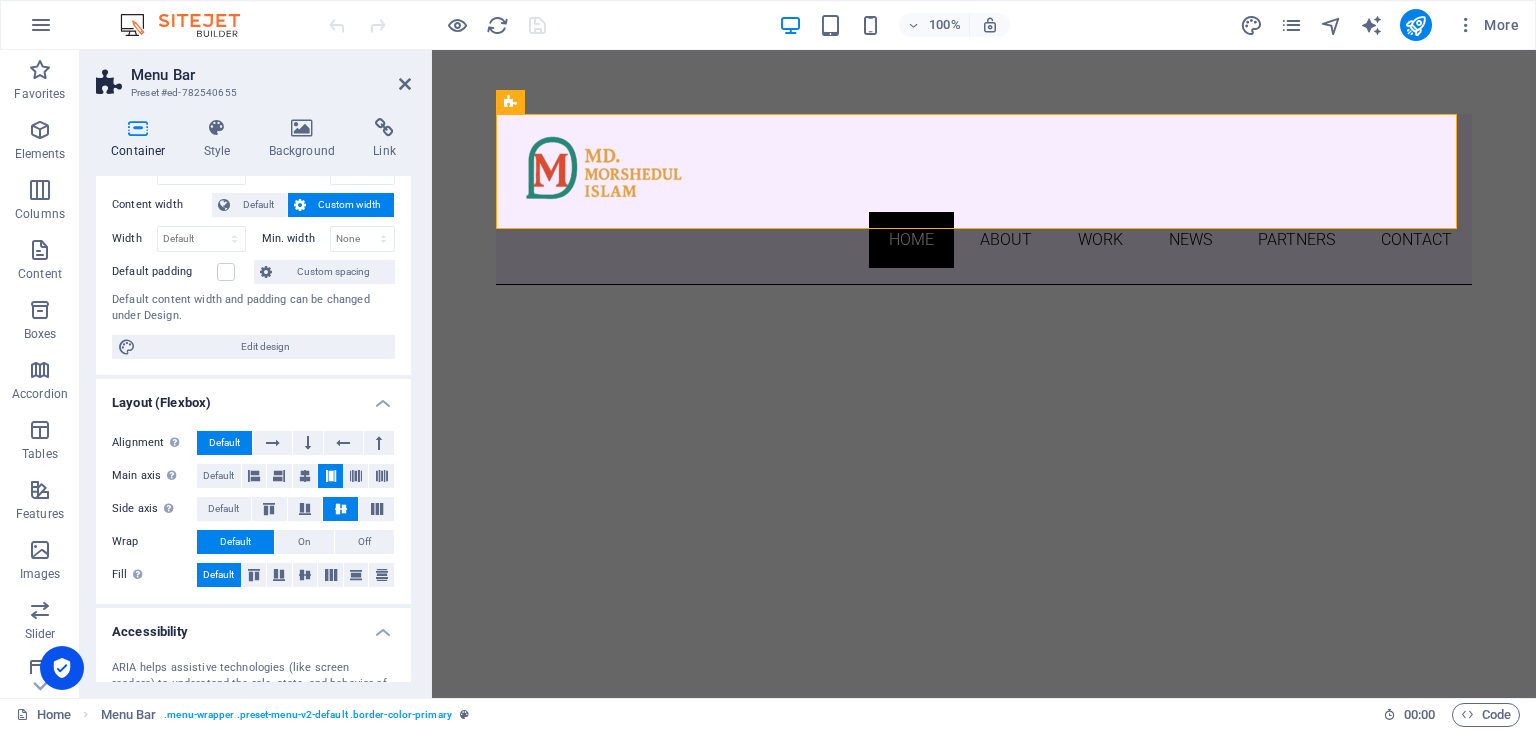 click on "Default" at bounding box center (235, 542) 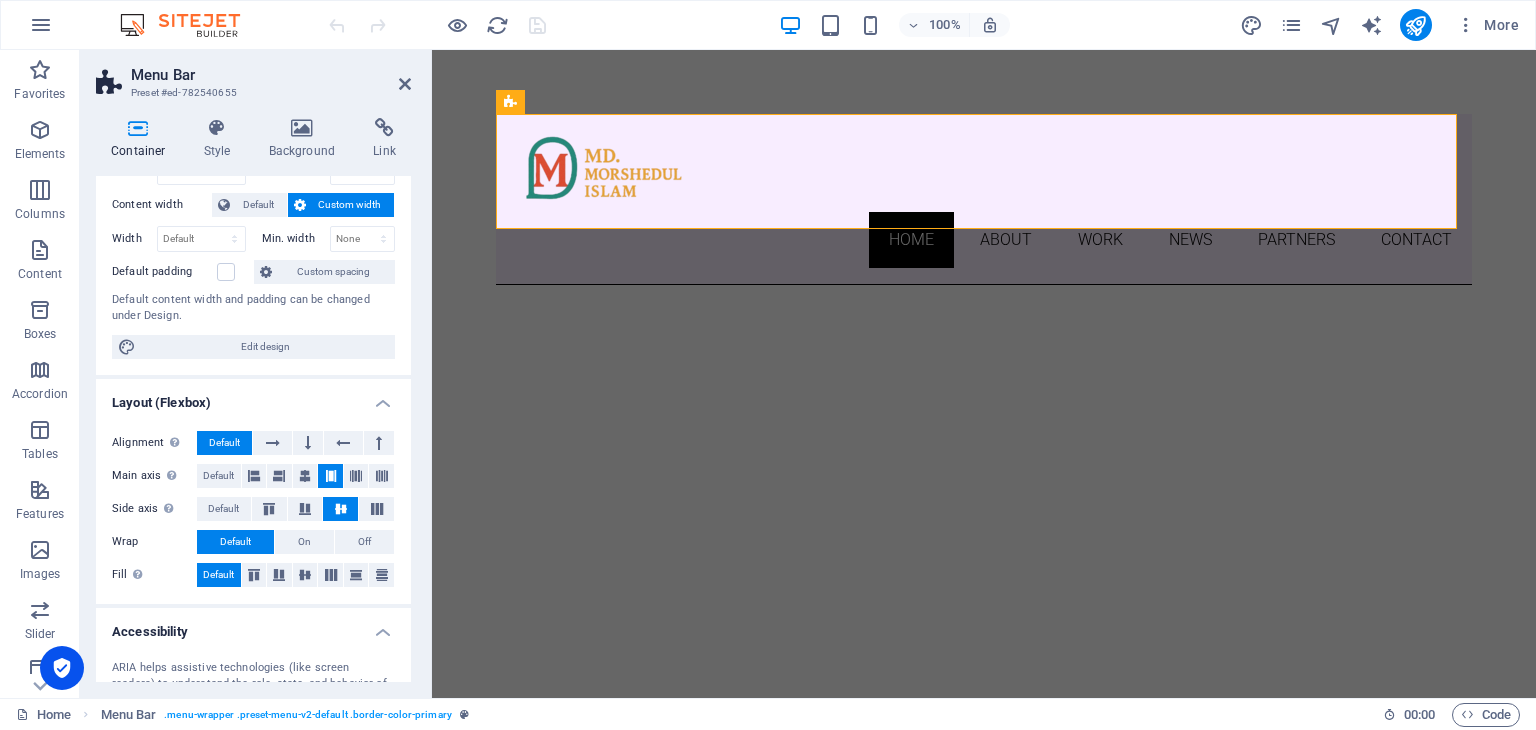 click on "Default" at bounding box center (218, 575) 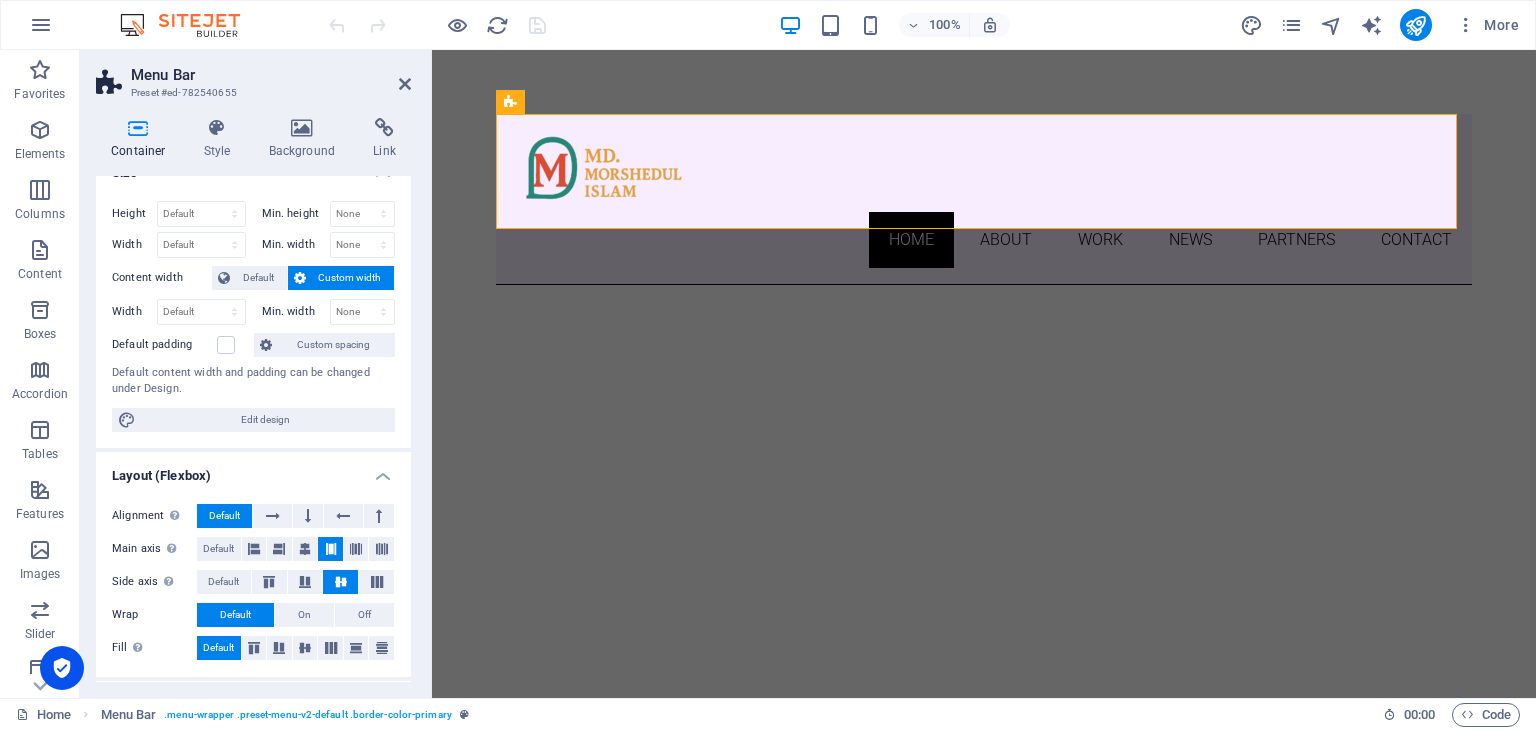 scroll, scrollTop: 0, scrollLeft: 0, axis: both 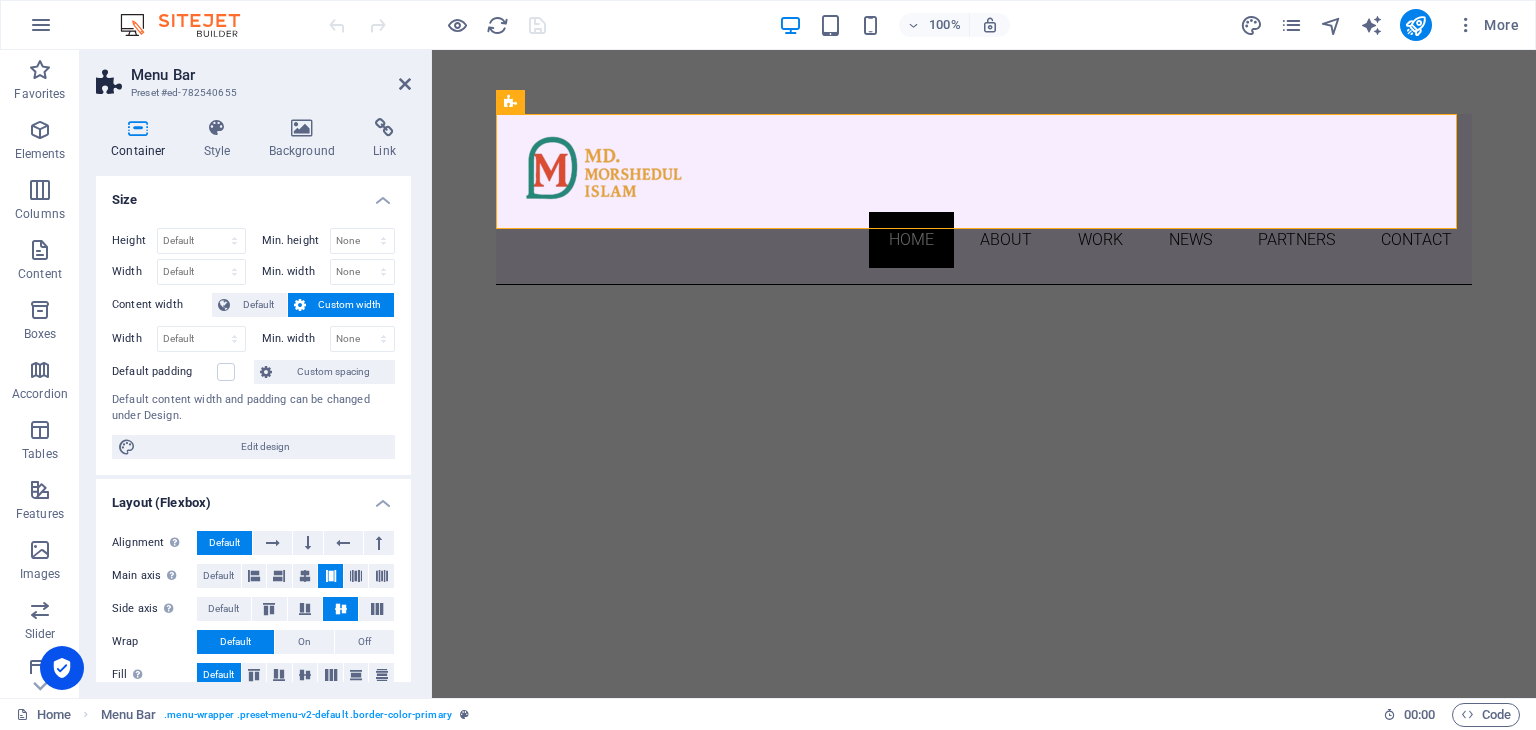 click on "Custom width" at bounding box center [350, 305] 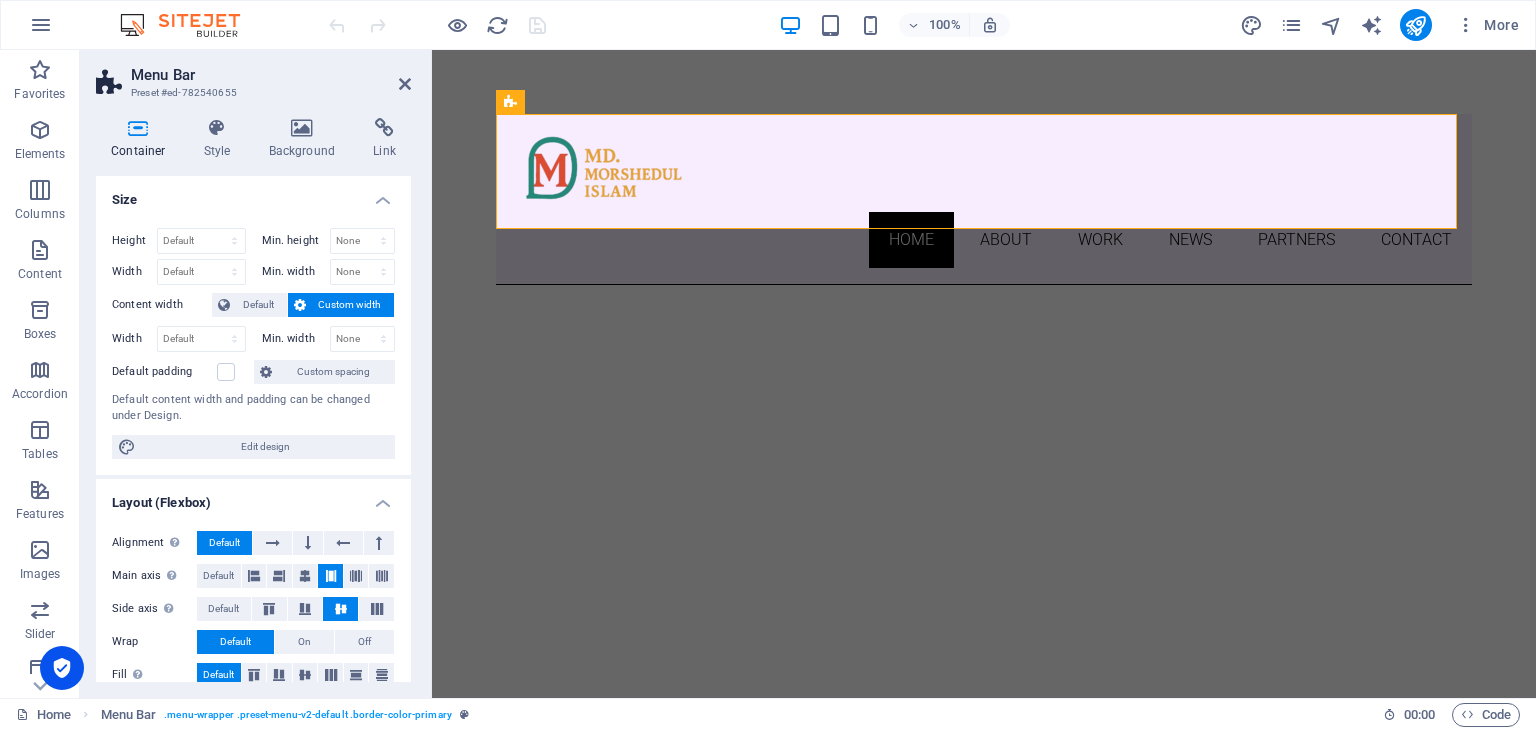 click on "Custom width" at bounding box center [350, 305] 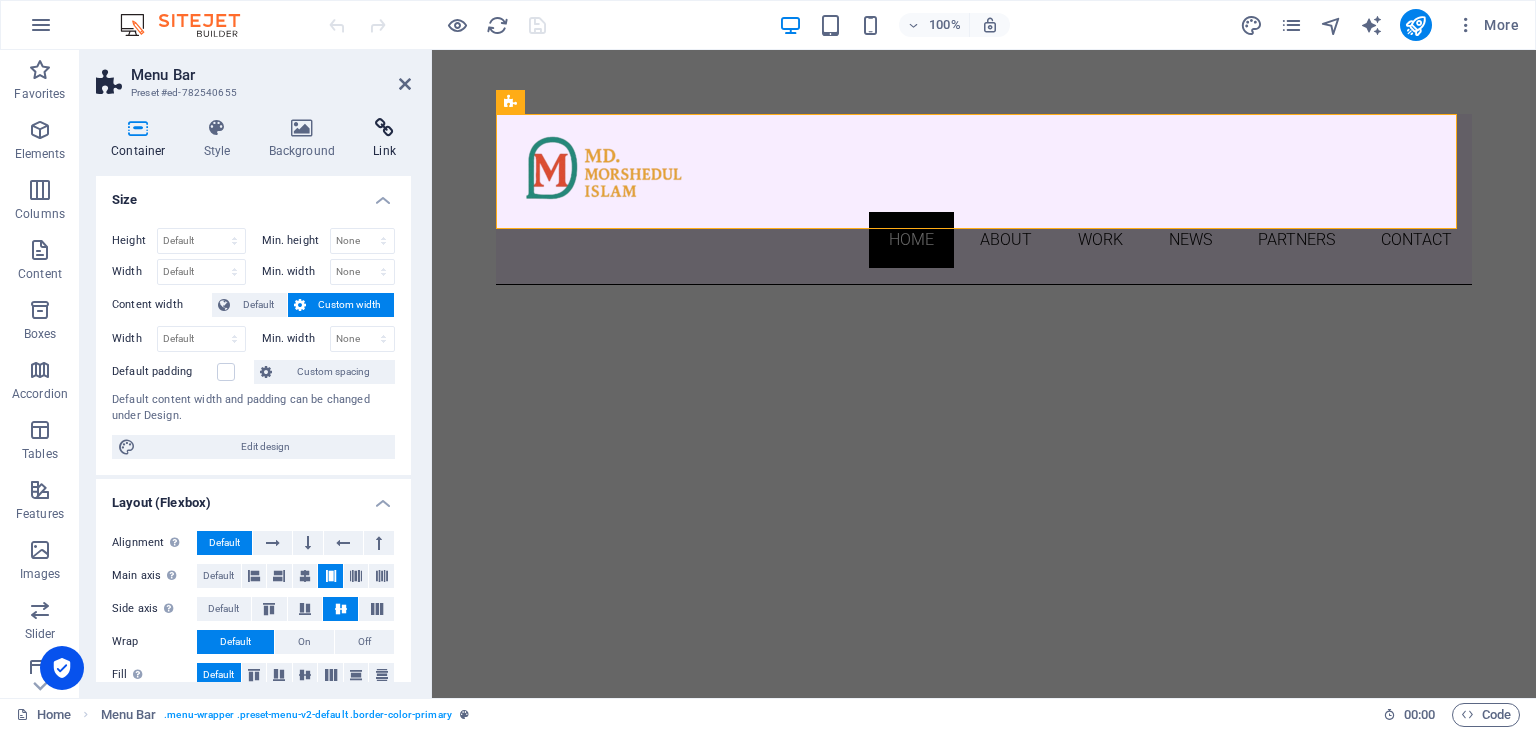 click on "Link" at bounding box center [384, 139] 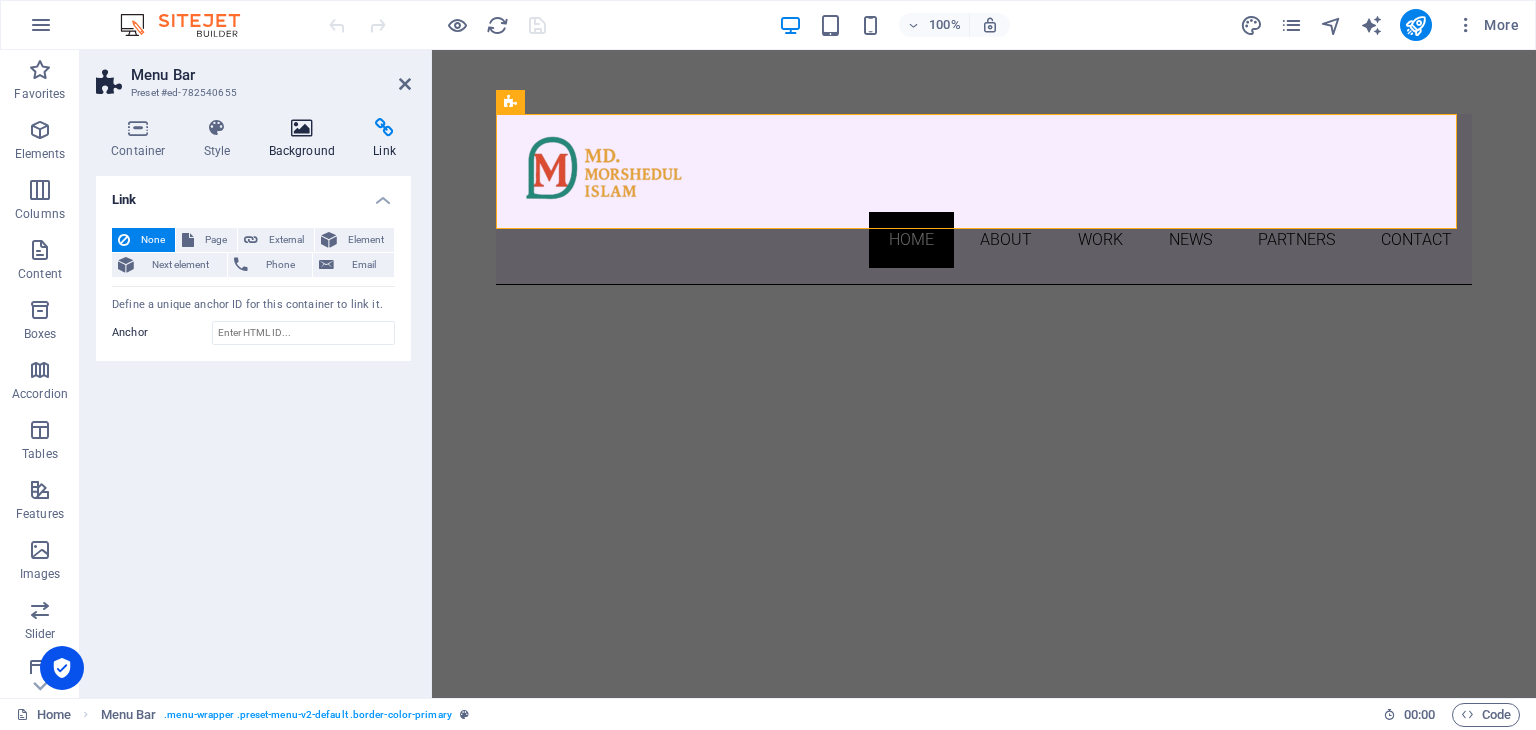 click on "Background" at bounding box center [306, 139] 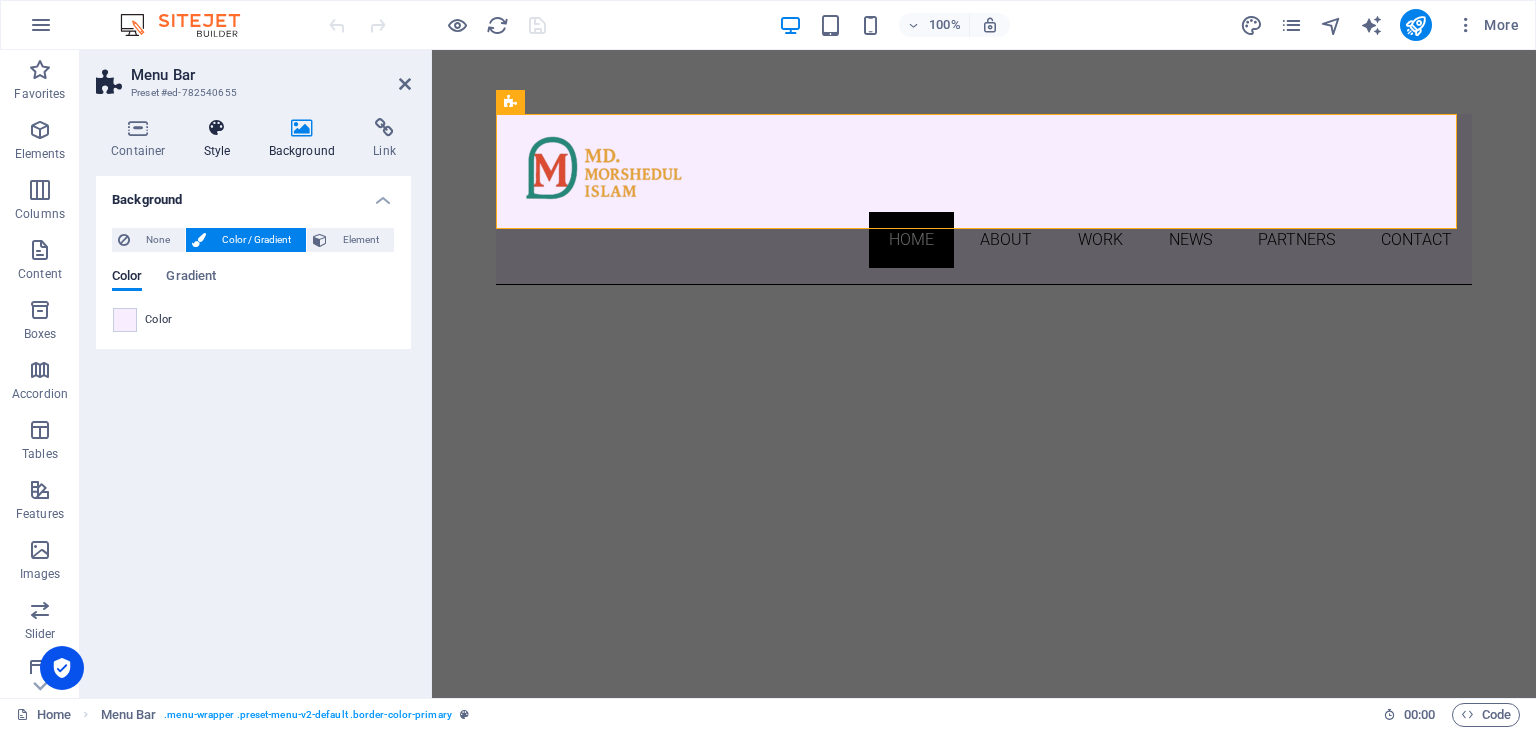 click at bounding box center (217, 128) 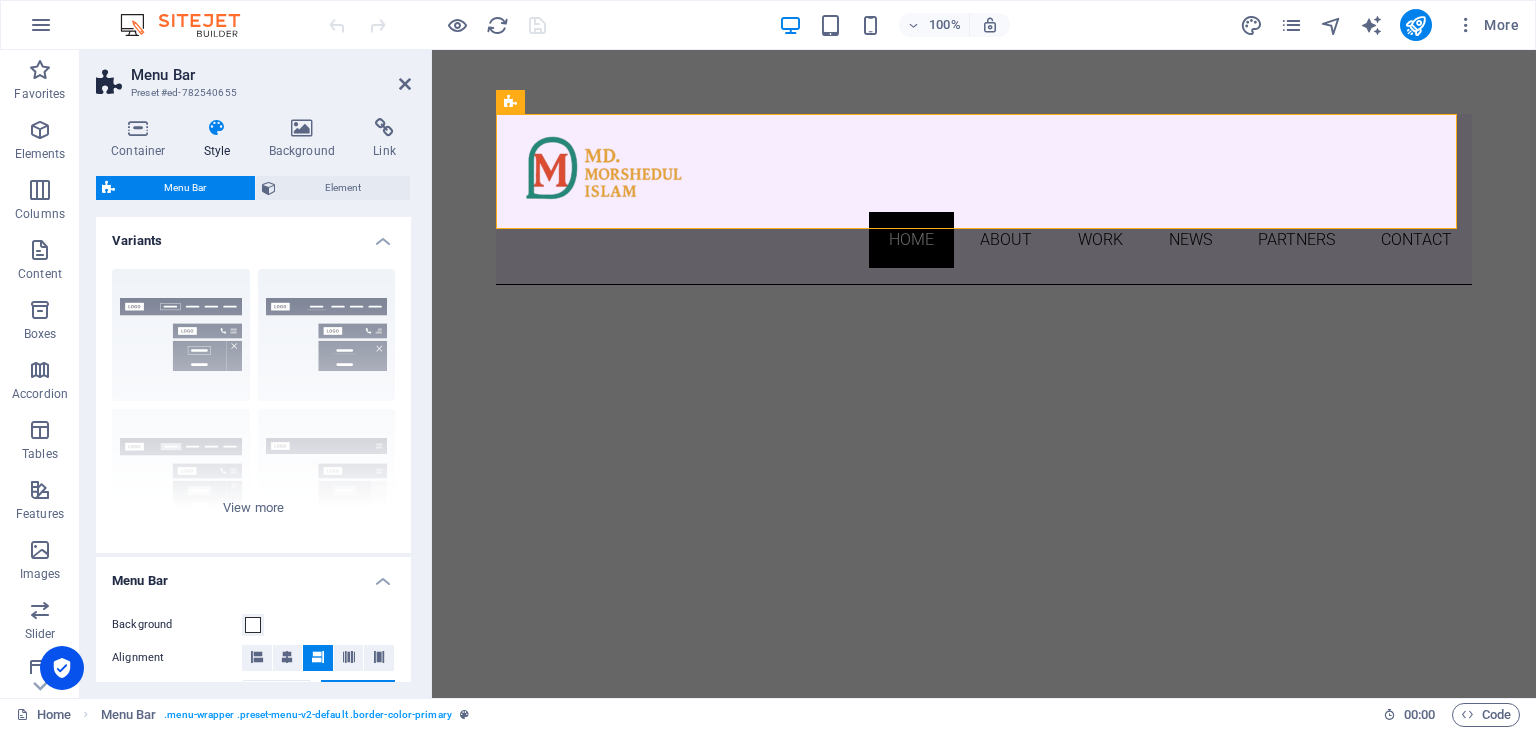 click on "Menu Bar" at bounding box center [185, 188] 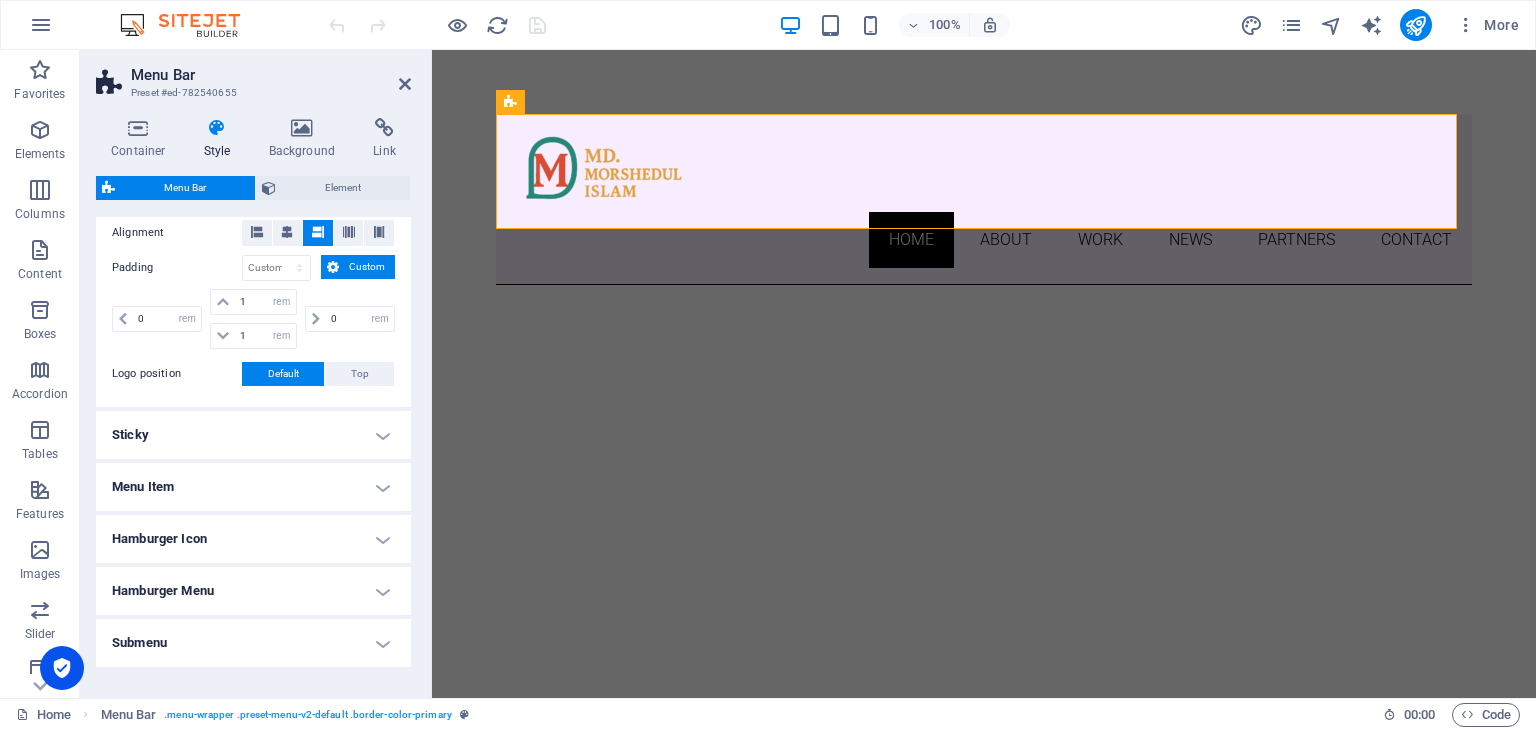 scroll, scrollTop: 488, scrollLeft: 0, axis: vertical 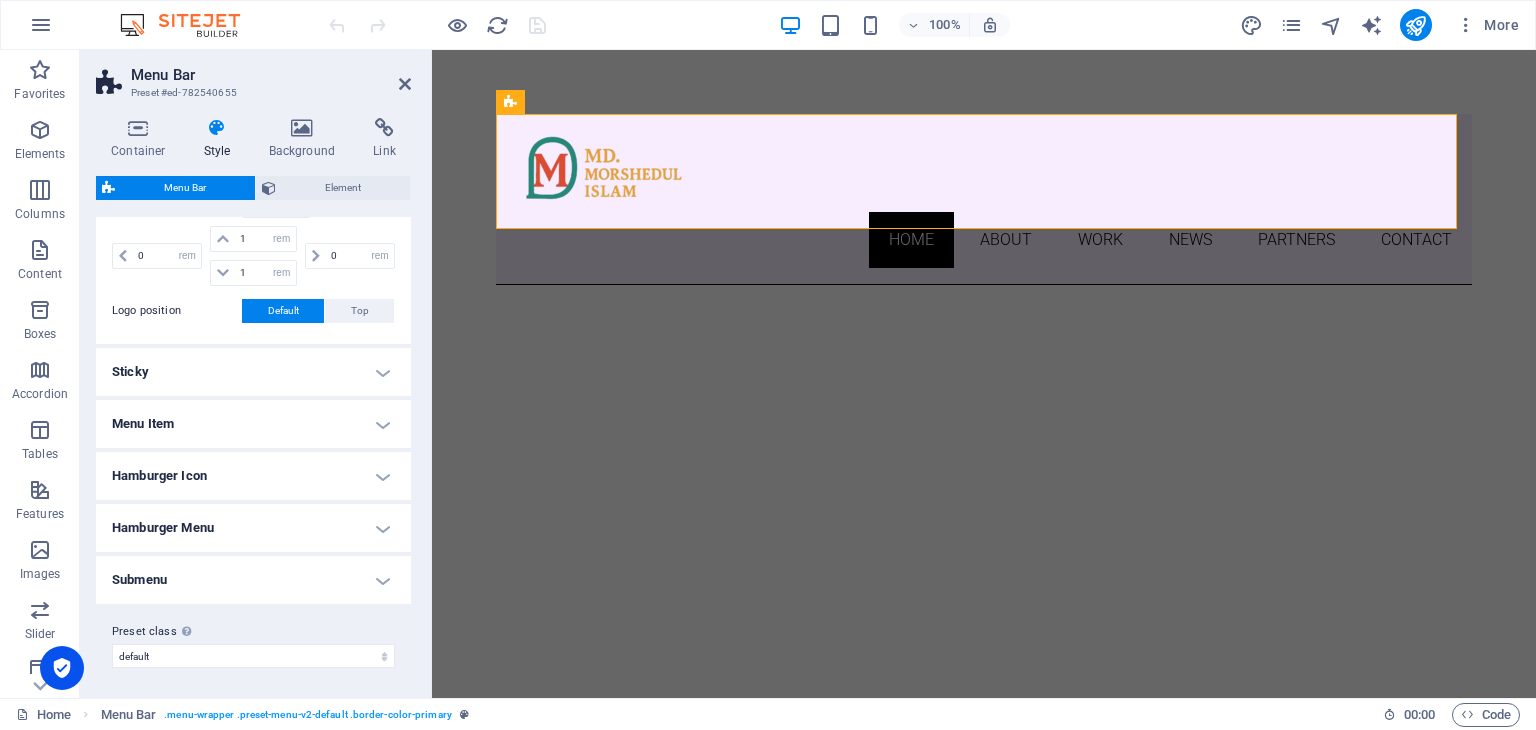 click on "Sticky" at bounding box center (253, 372) 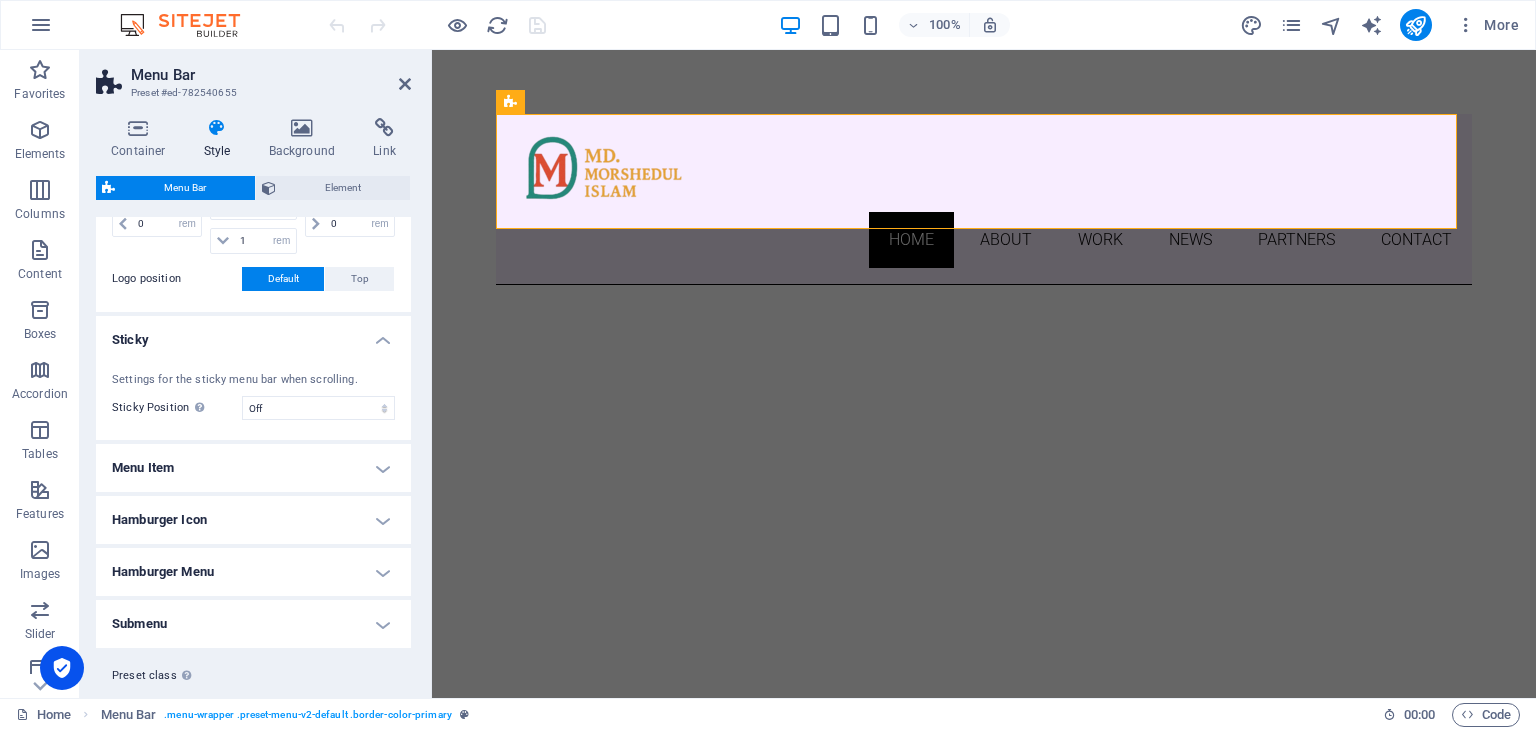 scroll, scrollTop: 564, scrollLeft: 0, axis: vertical 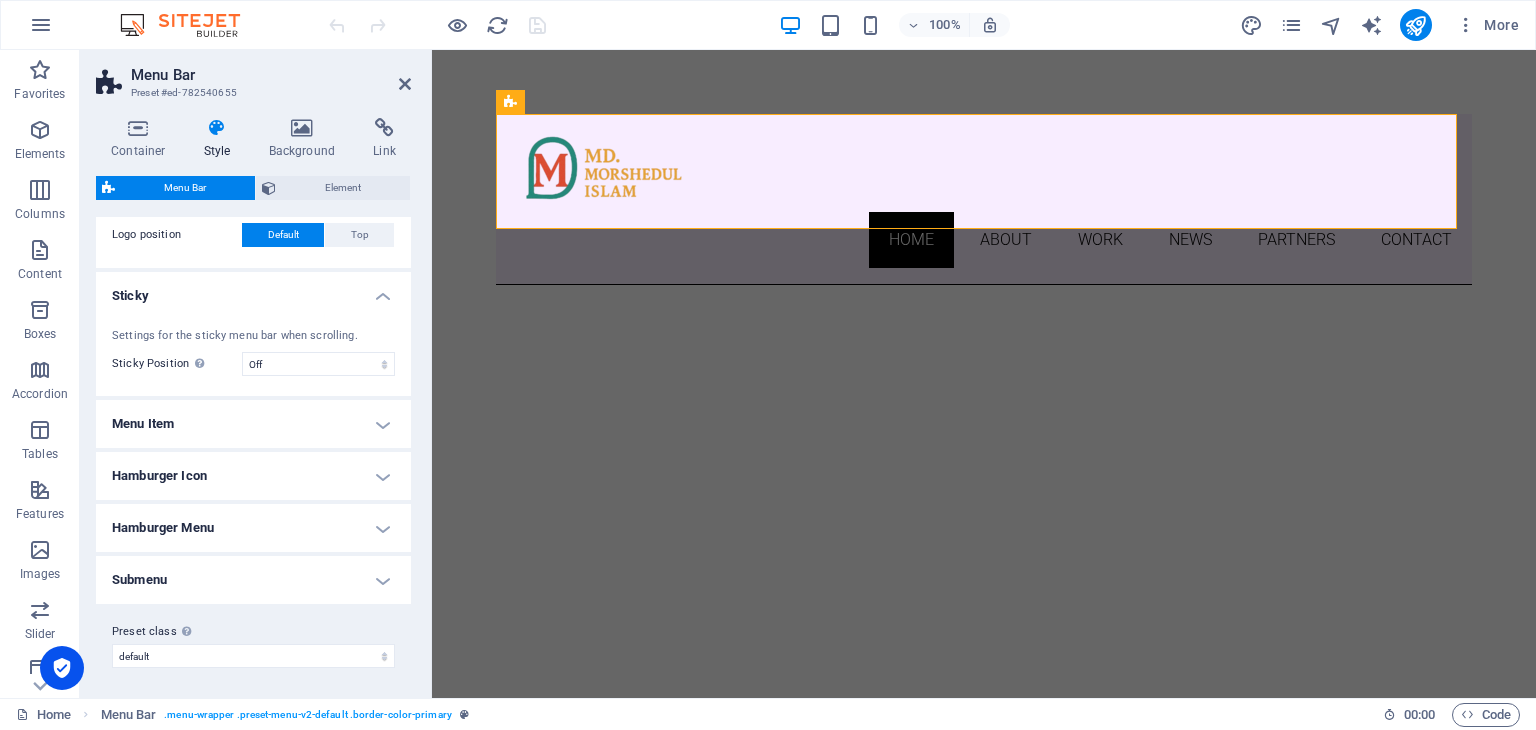 click on "Menu Item" at bounding box center [253, 424] 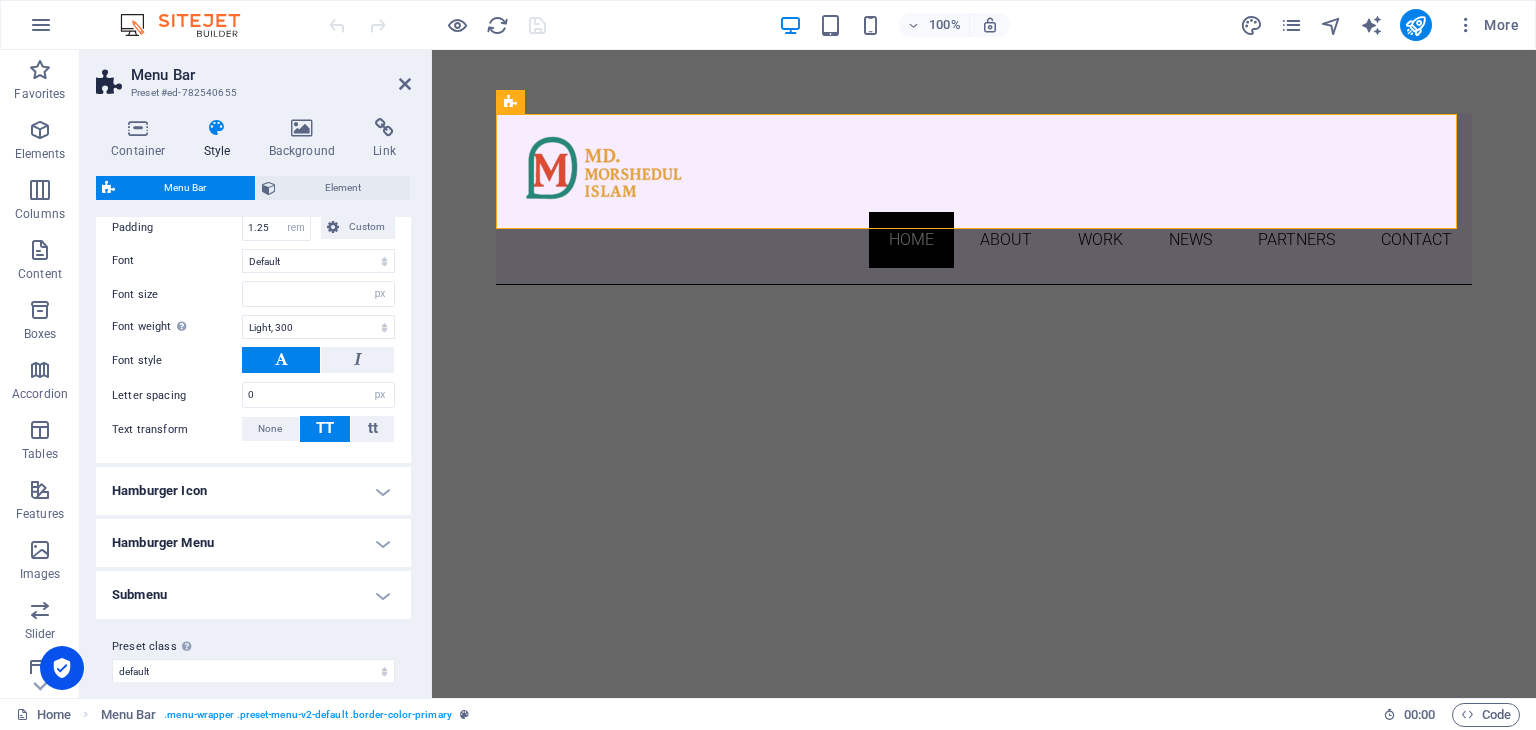 scroll, scrollTop: 1015, scrollLeft: 0, axis: vertical 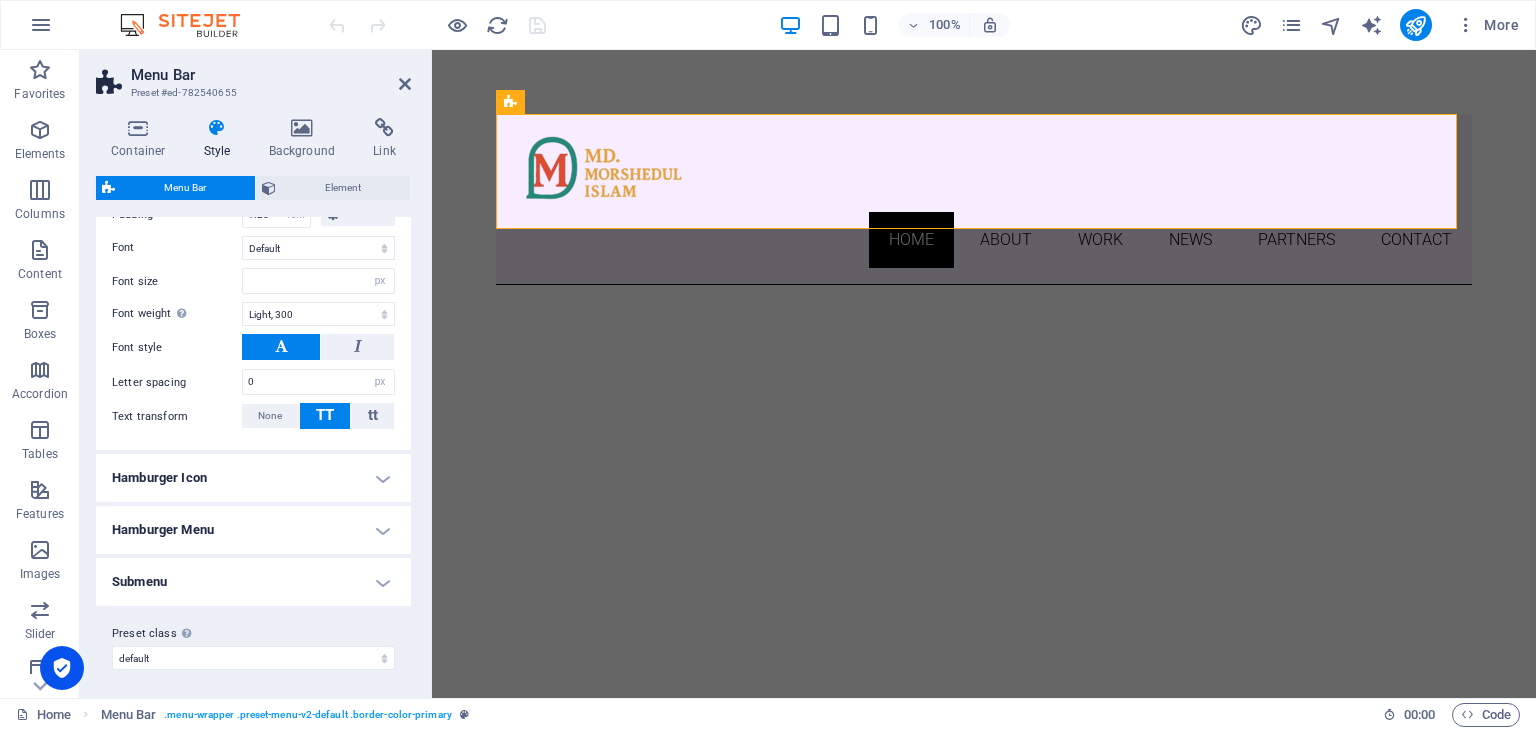 click on "Hamburger Icon" at bounding box center (253, 478) 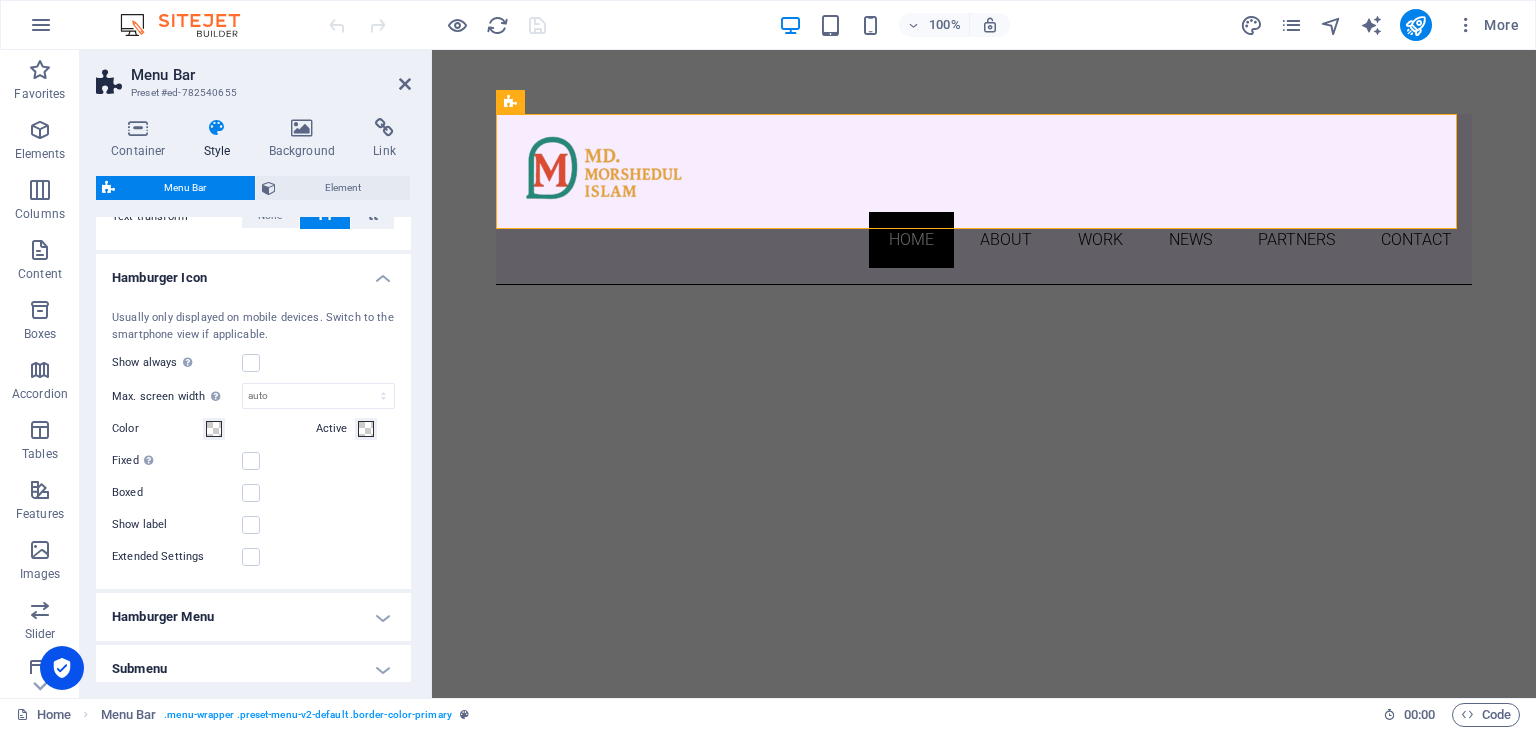 scroll, scrollTop: 1301, scrollLeft: 0, axis: vertical 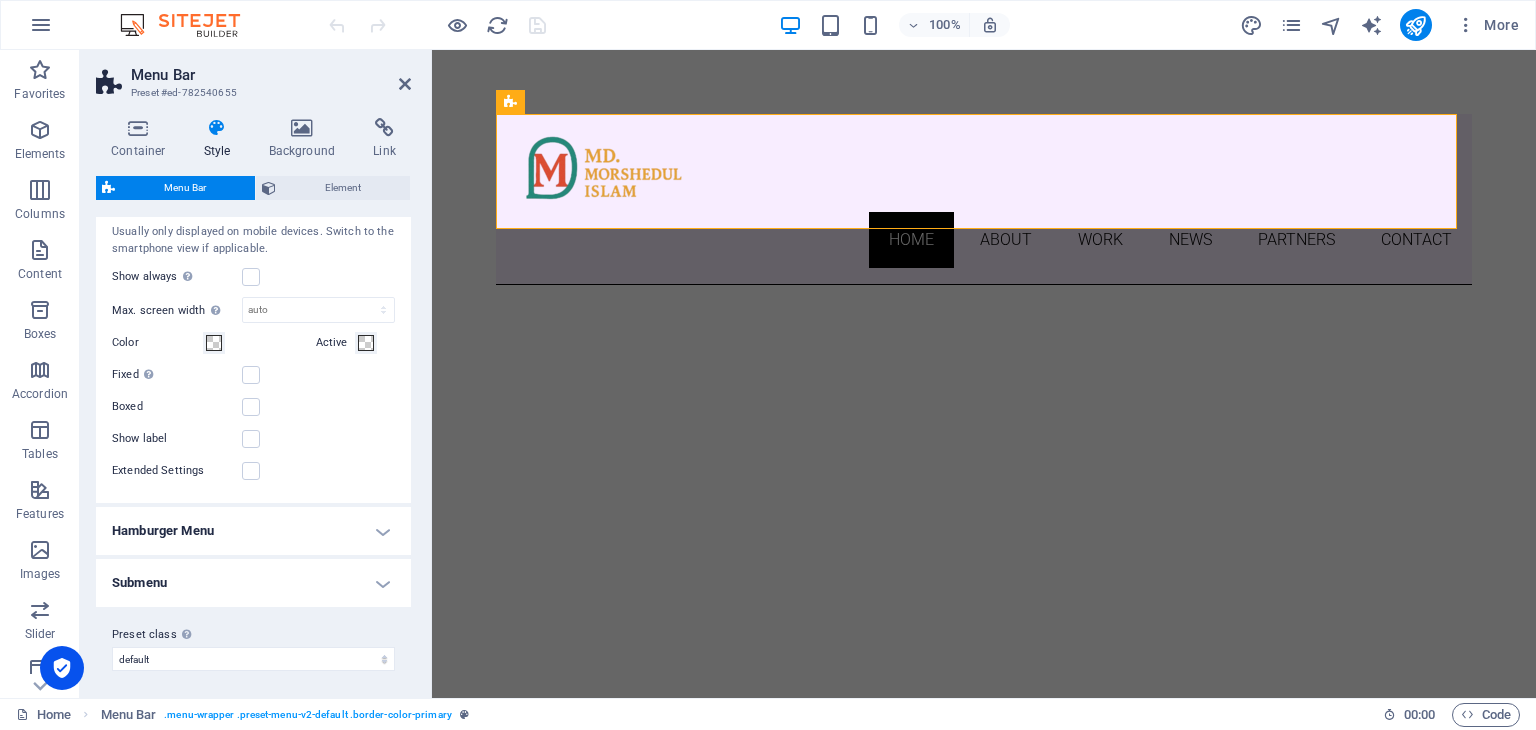 click on "Hamburger Menu" at bounding box center [253, 531] 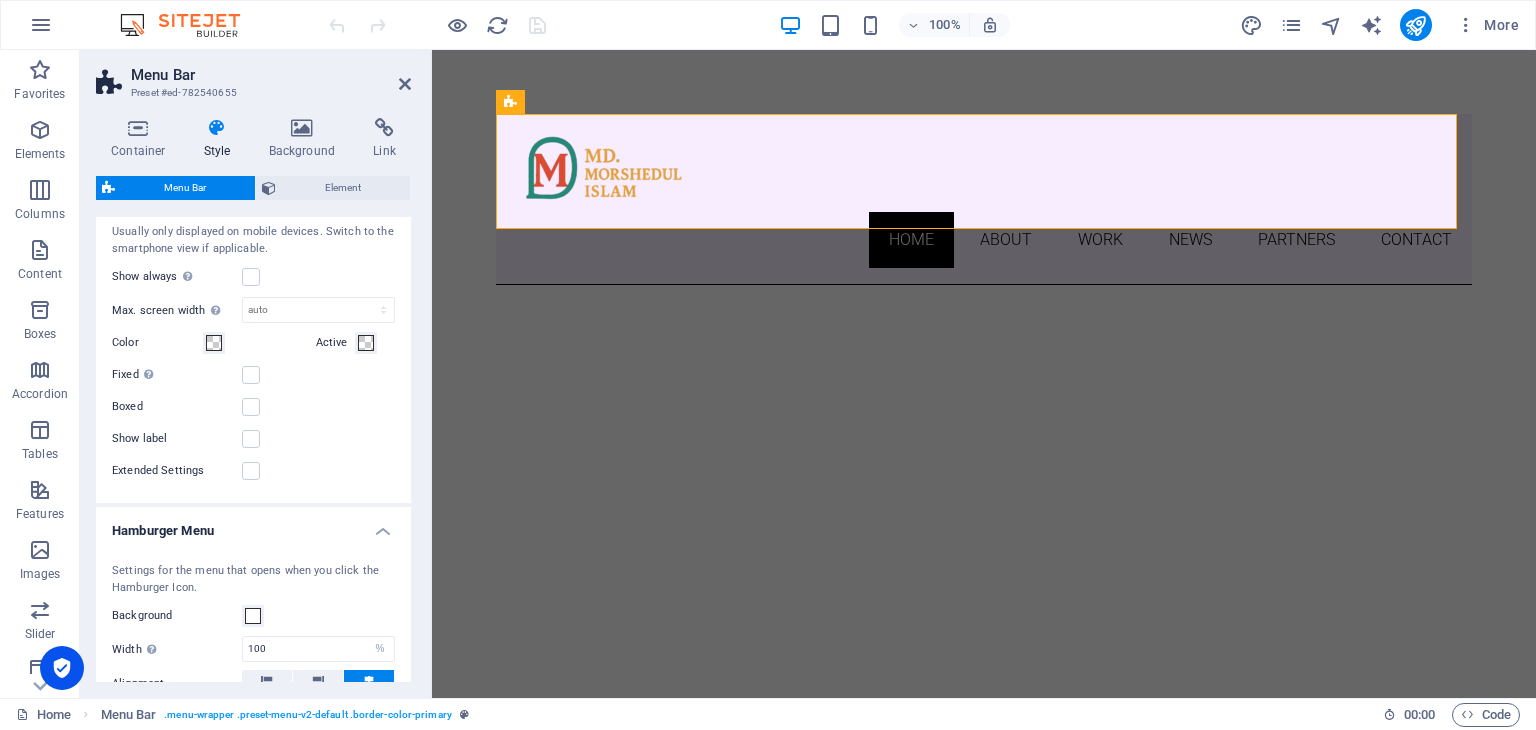 scroll, scrollTop: 1599, scrollLeft: 0, axis: vertical 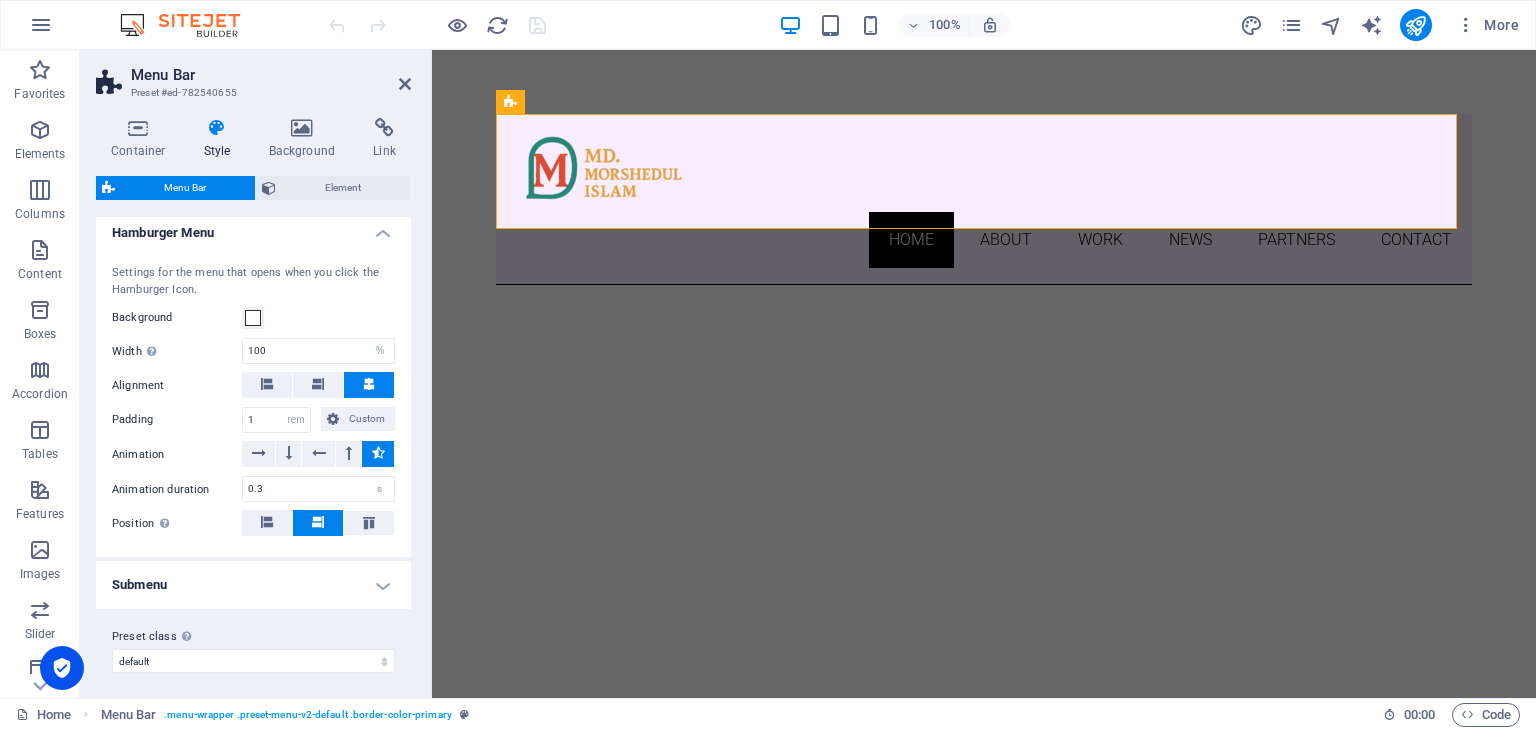 click on "Submenu" at bounding box center (253, 585) 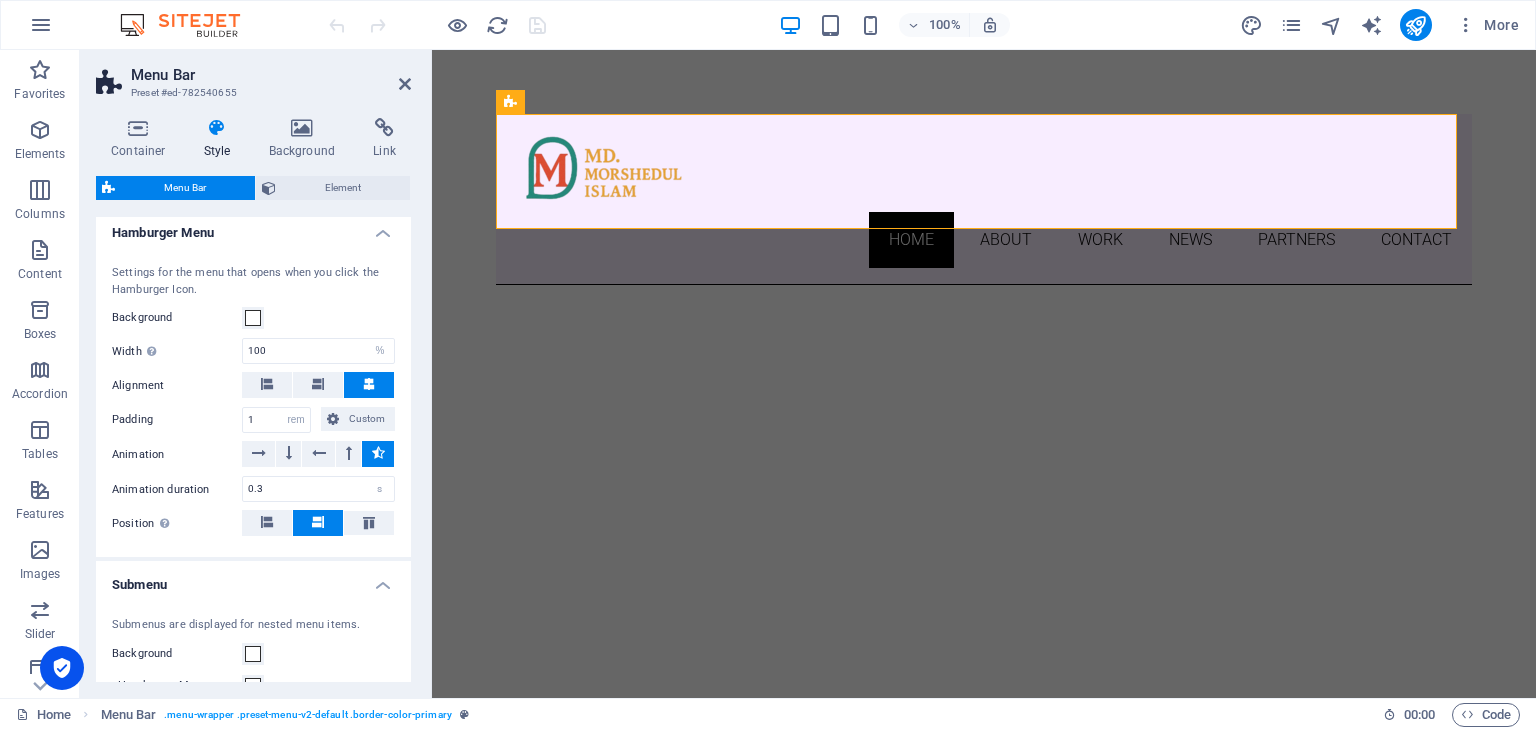 scroll, scrollTop: 1912, scrollLeft: 0, axis: vertical 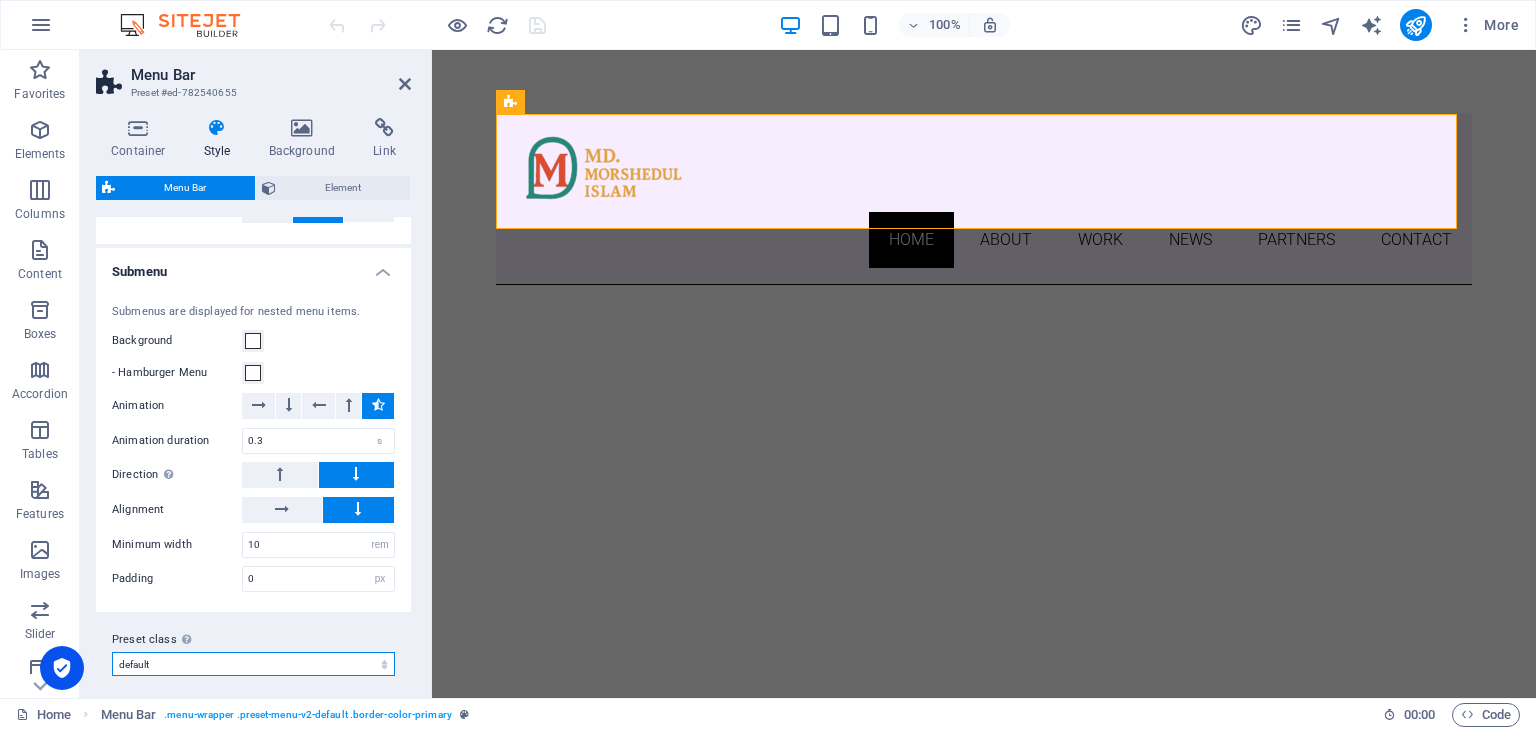 click on "default Add preset class" at bounding box center (253, 664) 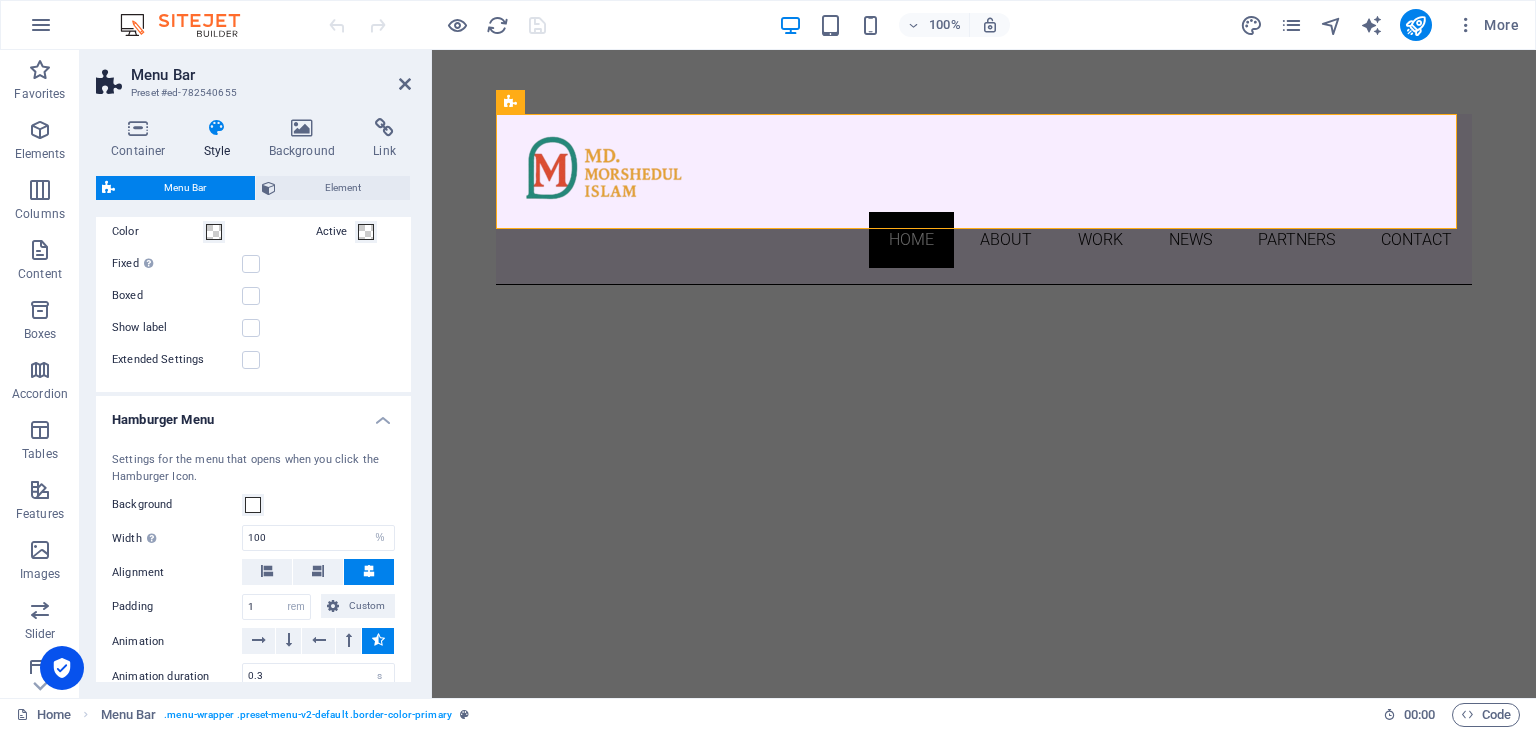 scroll, scrollTop: 1012, scrollLeft: 0, axis: vertical 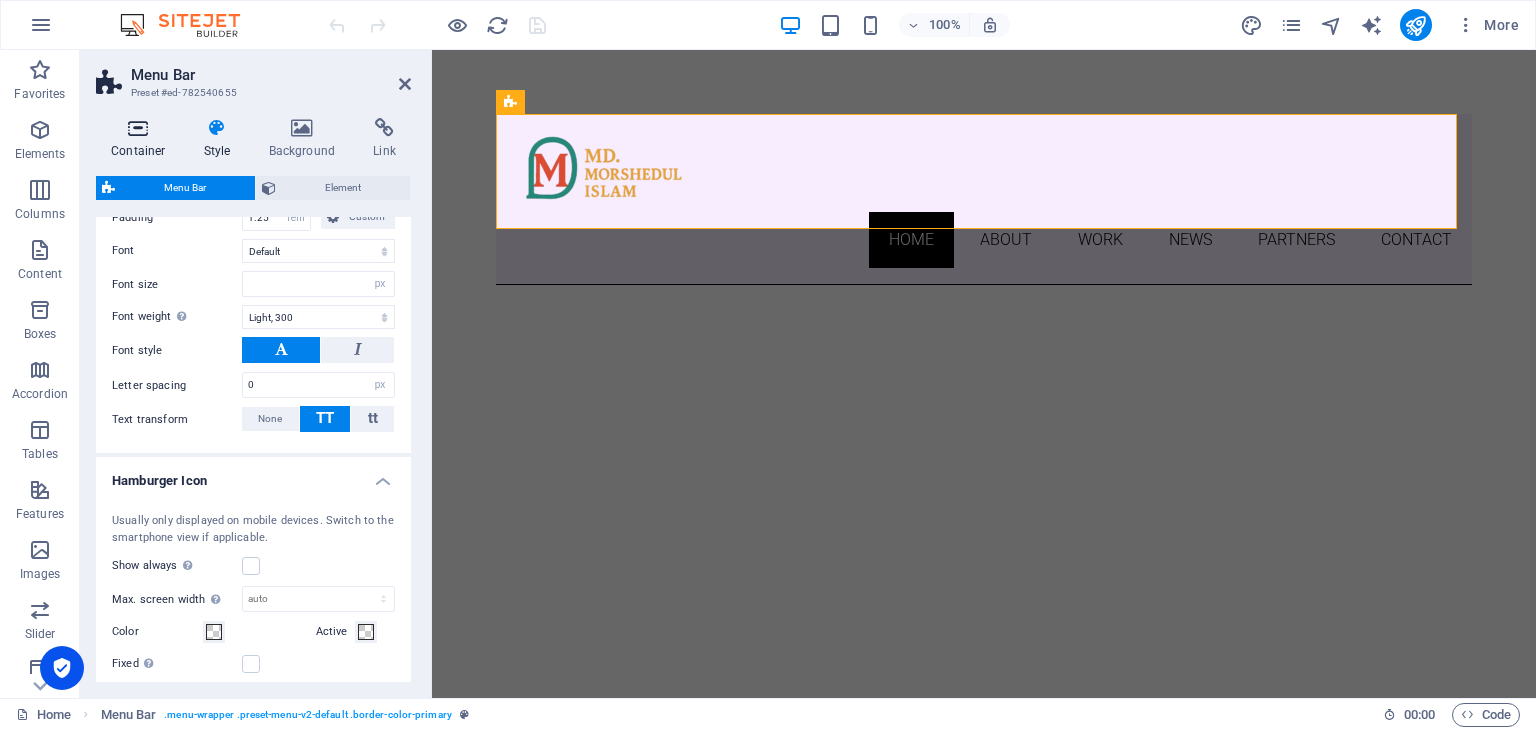 click at bounding box center (138, 128) 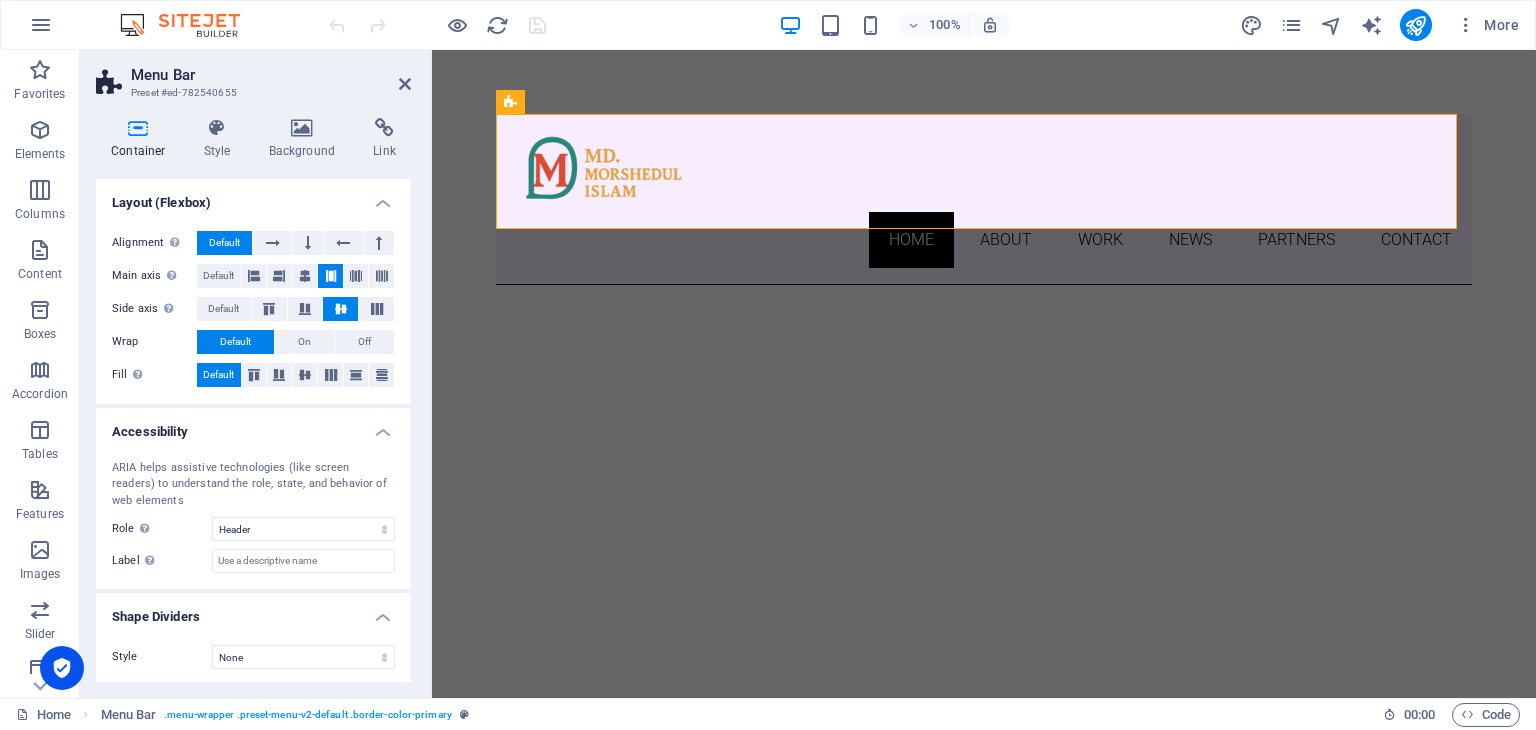 scroll, scrollTop: 0, scrollLeft: 0, axis: both 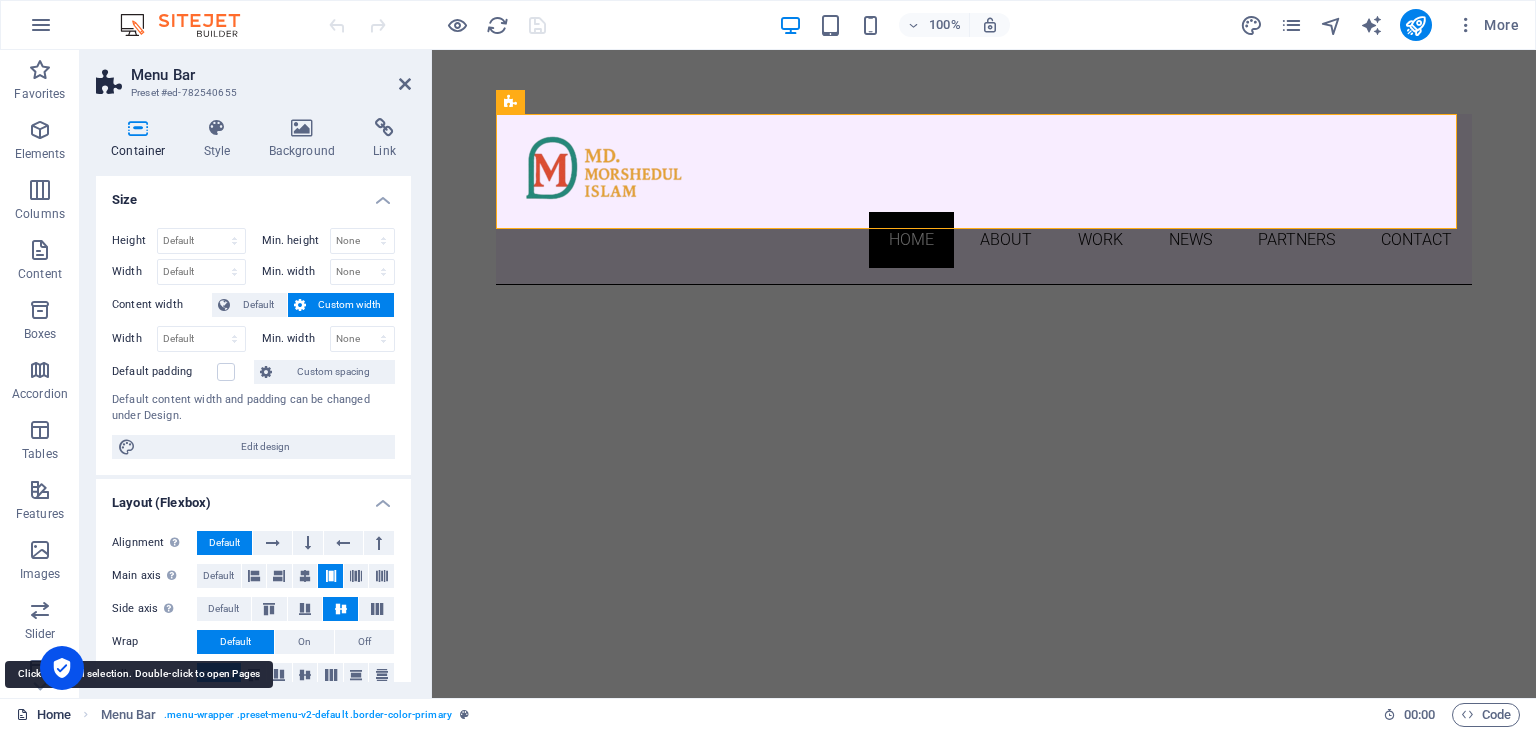 click on "Home" at bounding box center (43, 715) 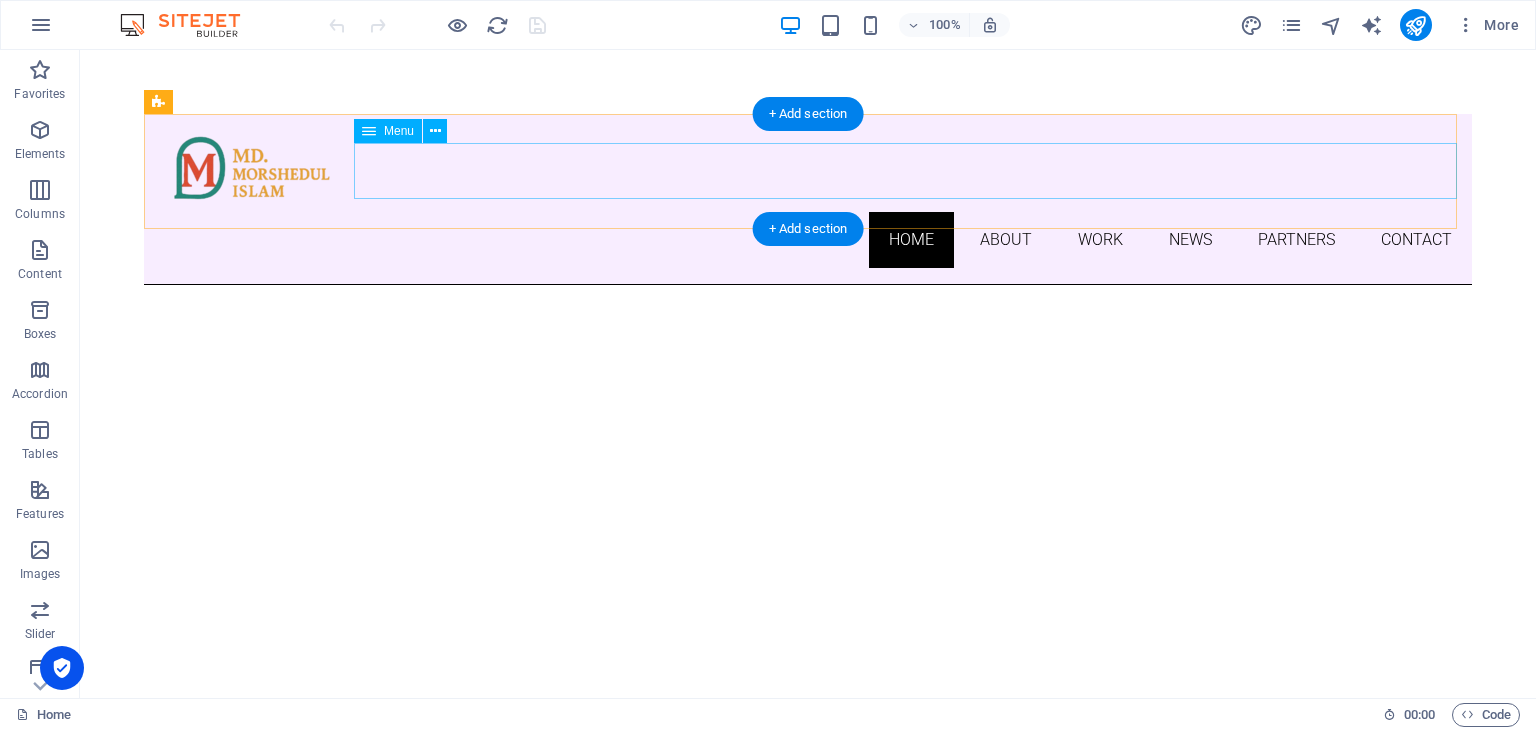 click on "Home About Work News Partners Contact" at bounding box center (808, 240) 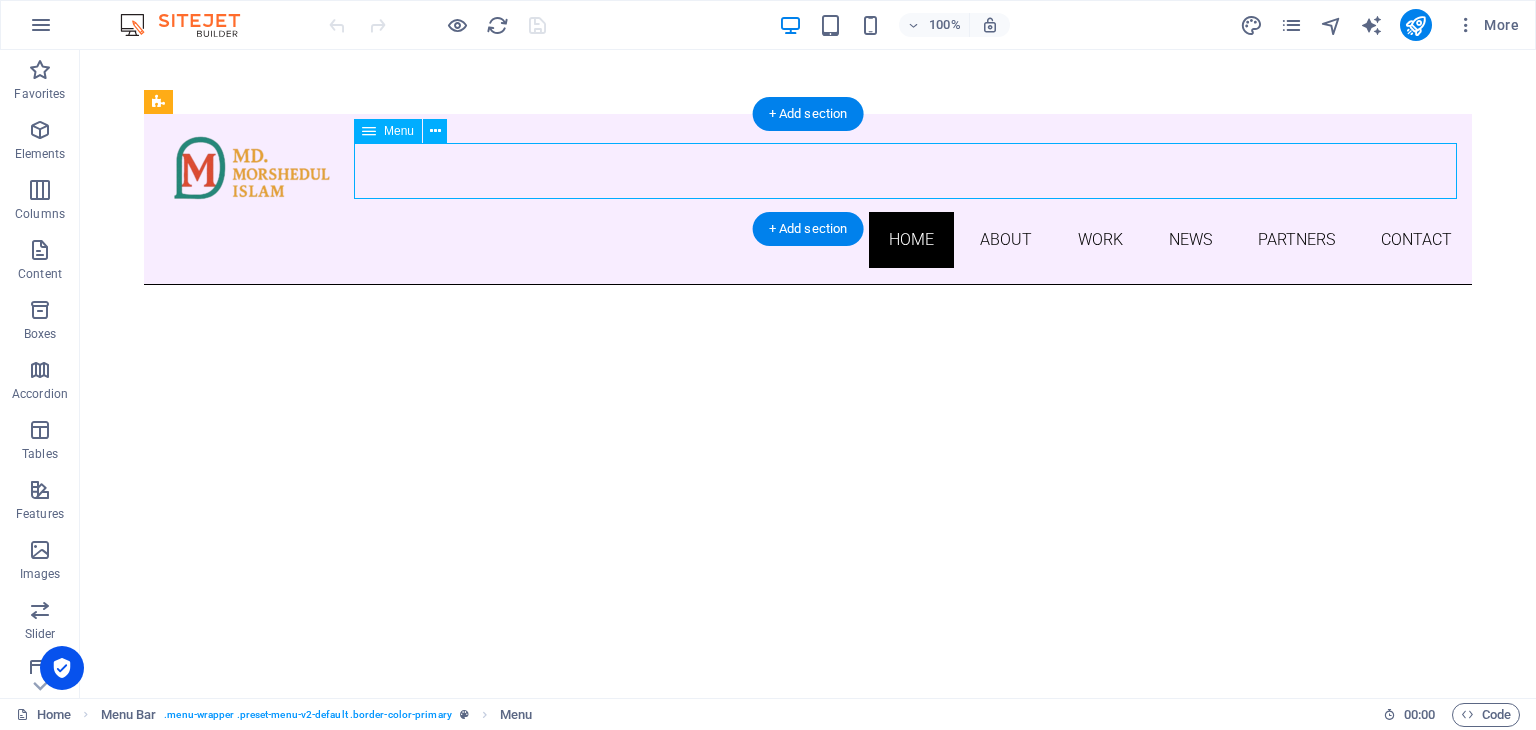 click on "Home About Work News Partners Contact" at bounding box center [808, 240] 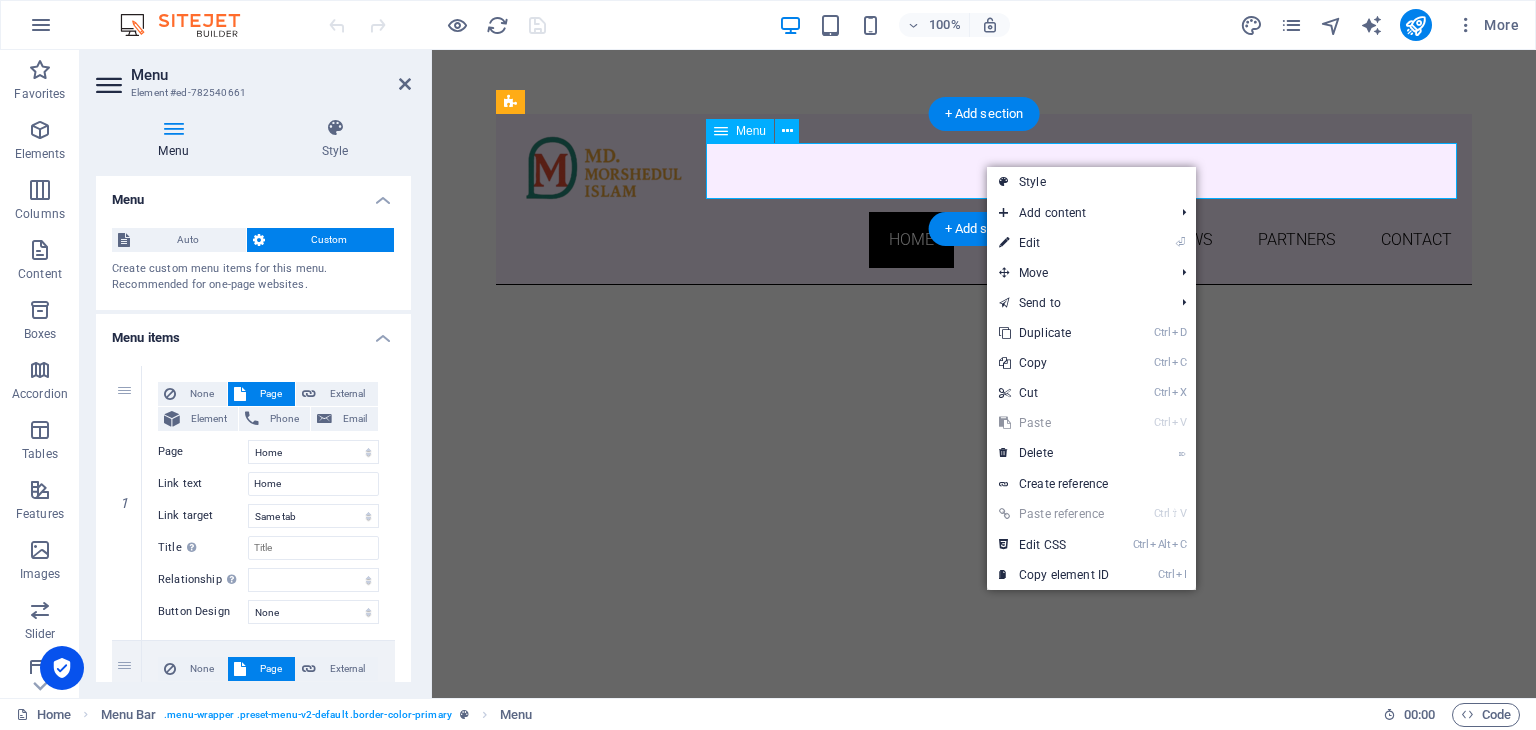 click on "Home About Work News Partners Contact" at bounding box center (984, 240) 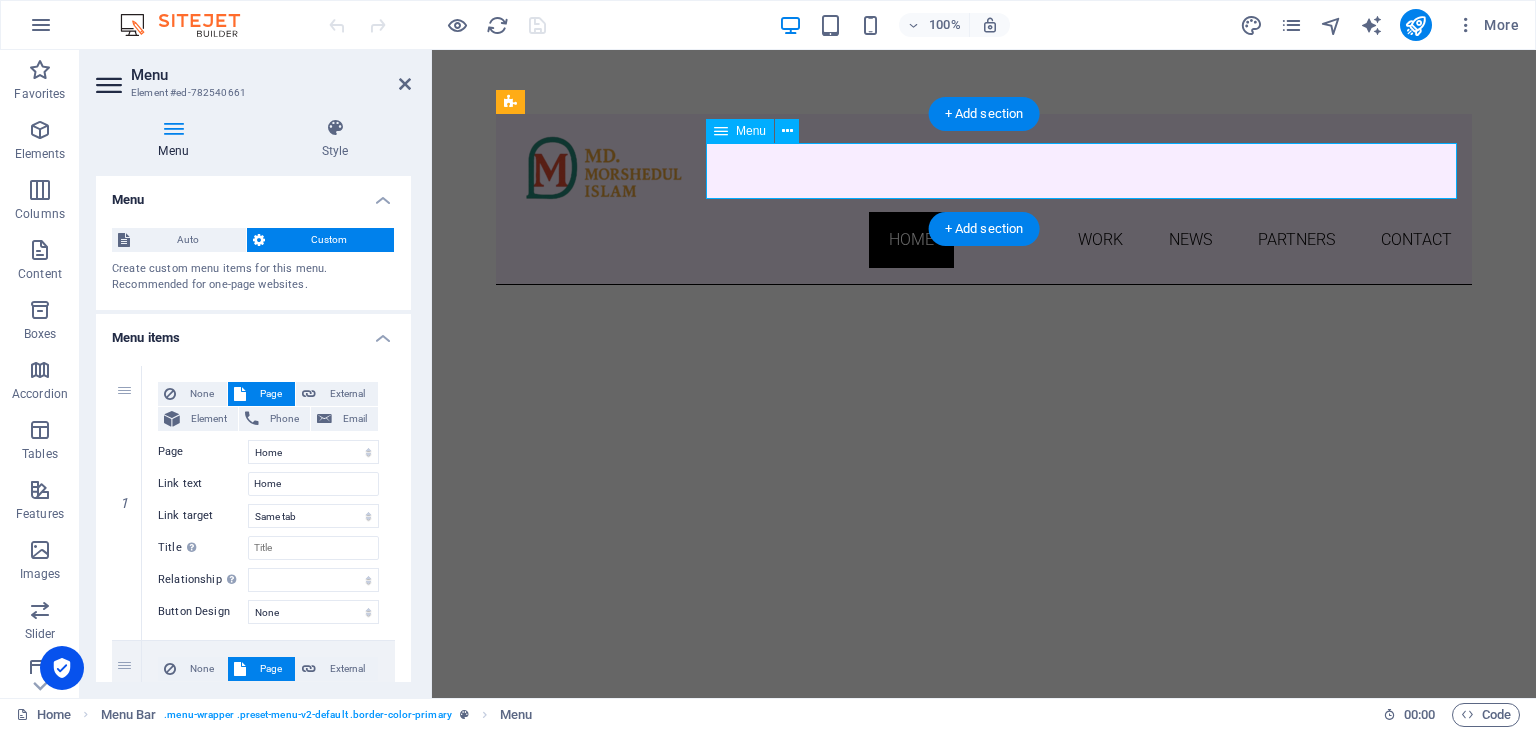 click on "Home About Work News Partners Contact" at bounding box center (984, 240) 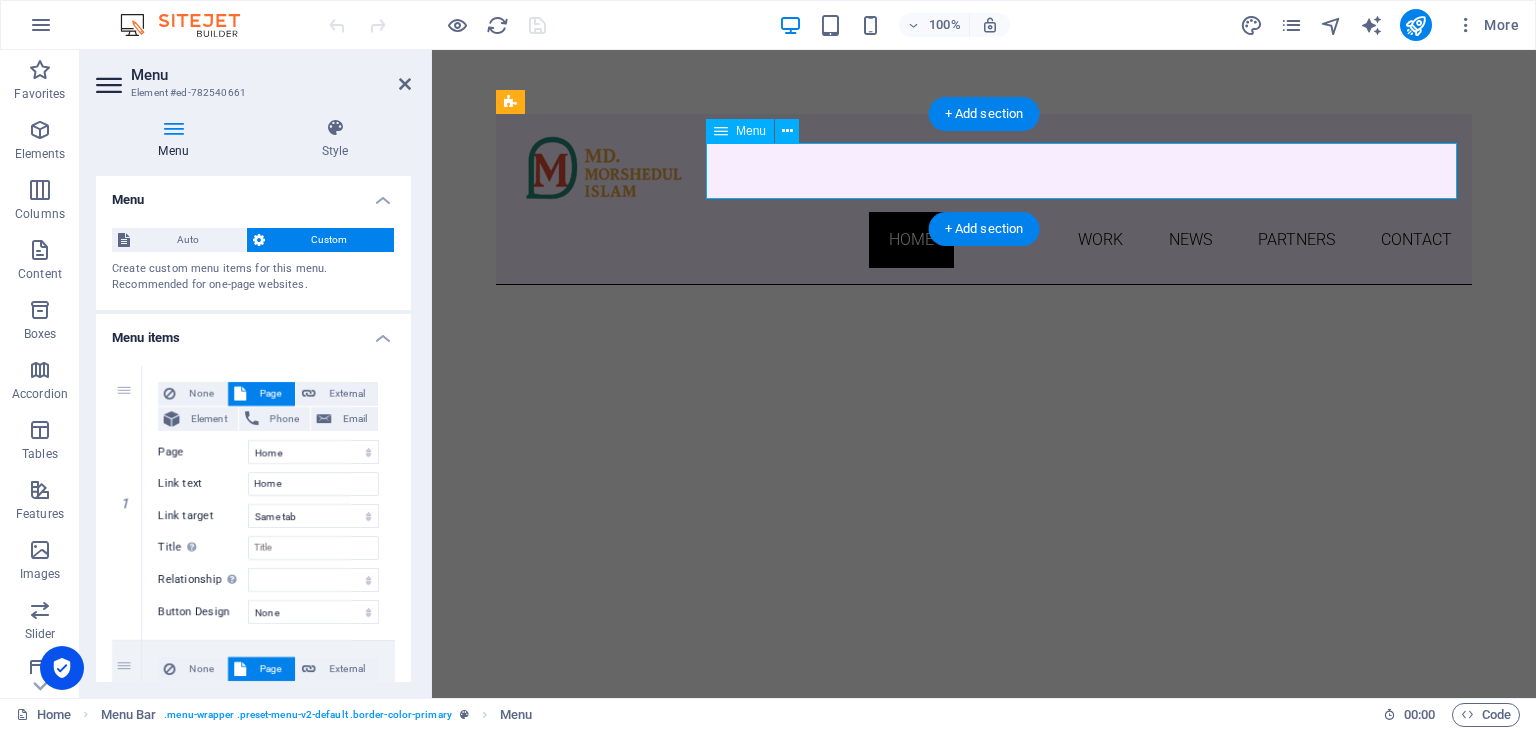 click on "Home About Work News Partners Contact" at bounding box center (984, 240) 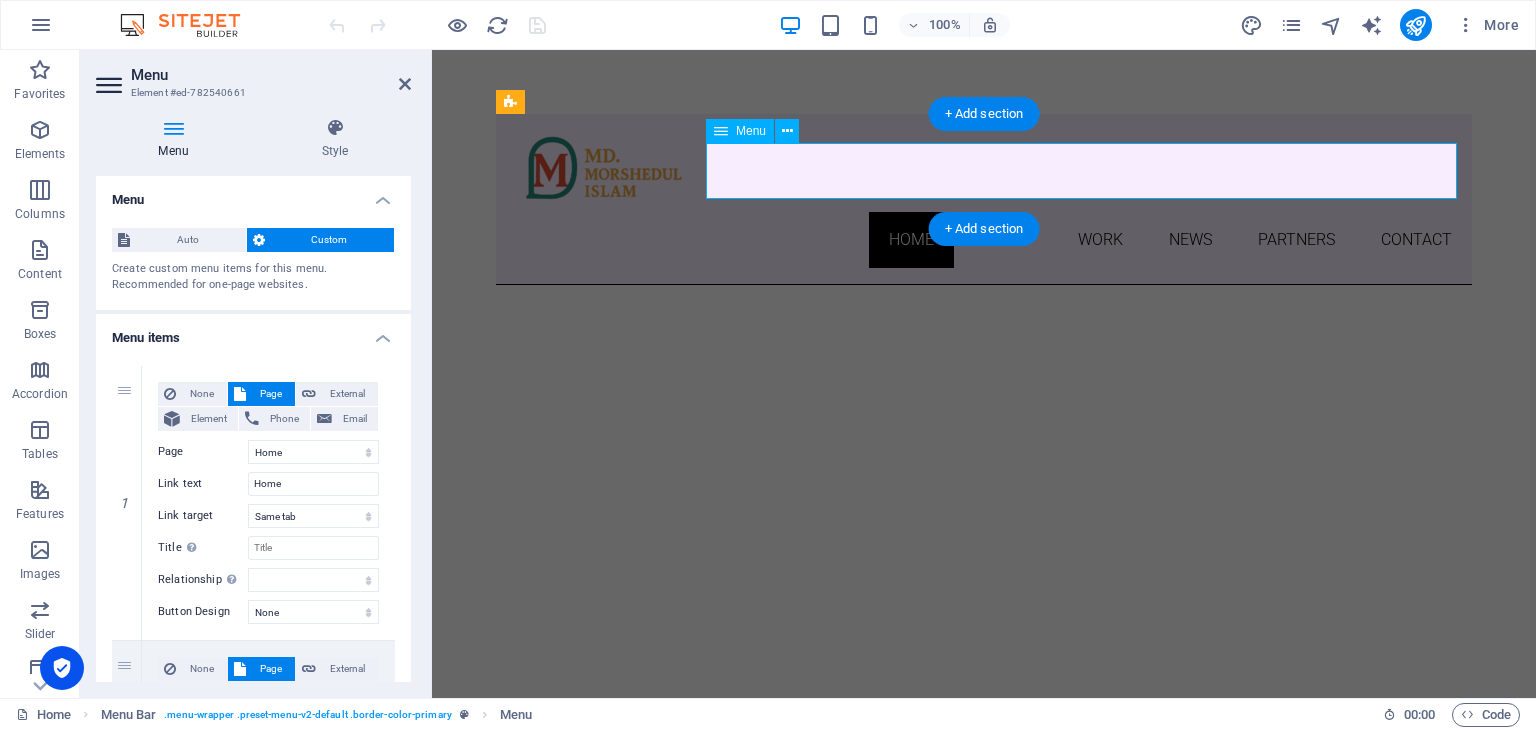 click on "Home About Work News Partners Contact" at bounding box center (984, 240) 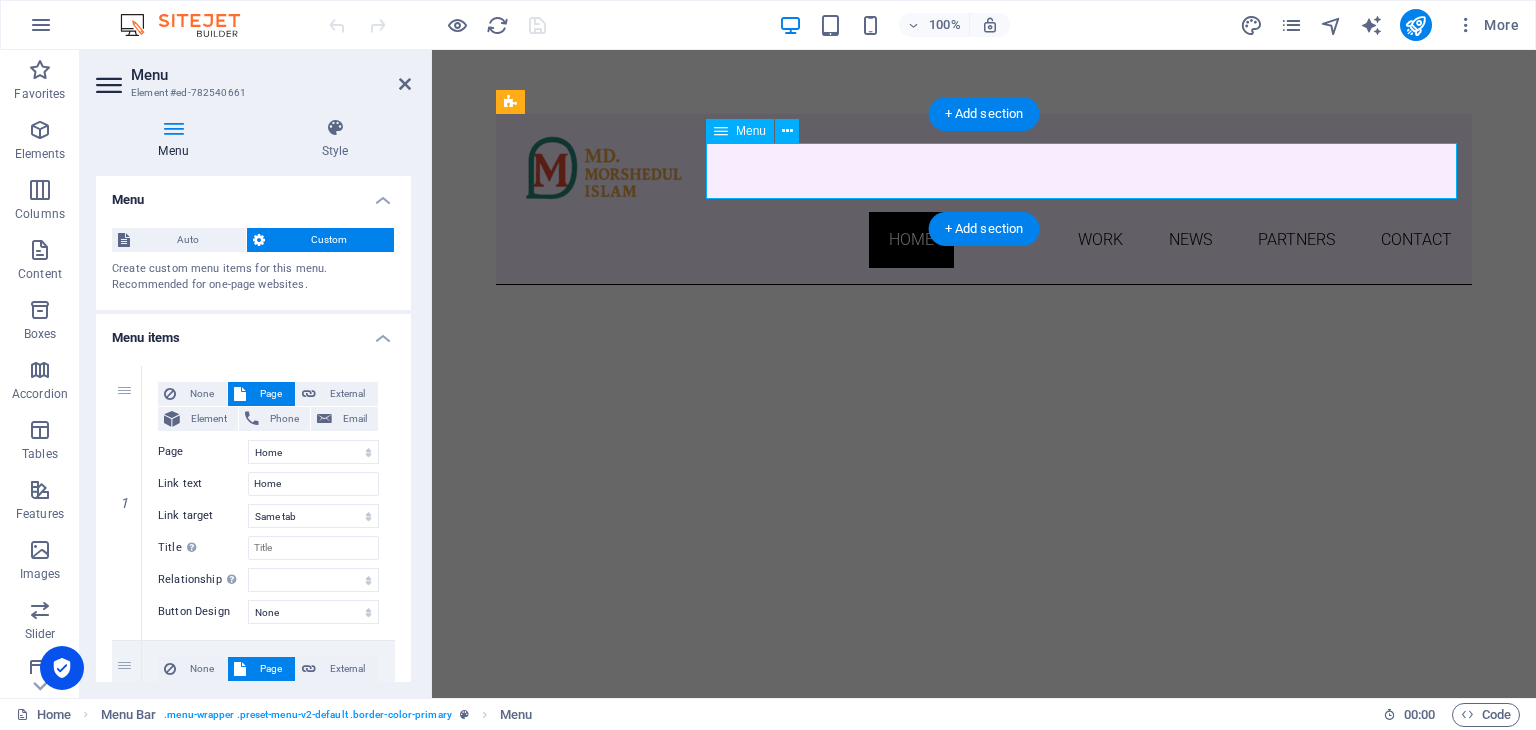 click on "Home About Work News Partners Contact" at bounding box center [984, 240] 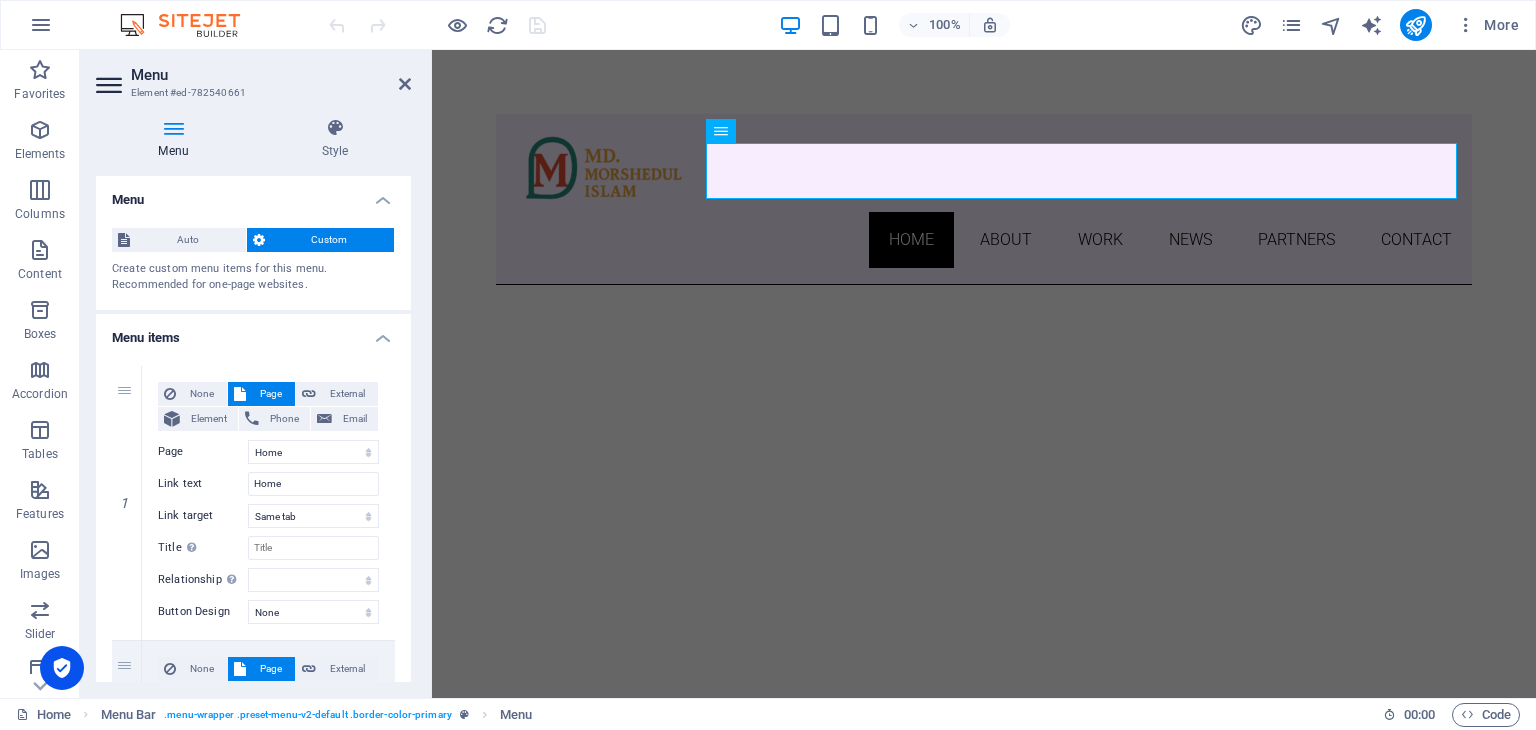click at bounding box center [111, 85] 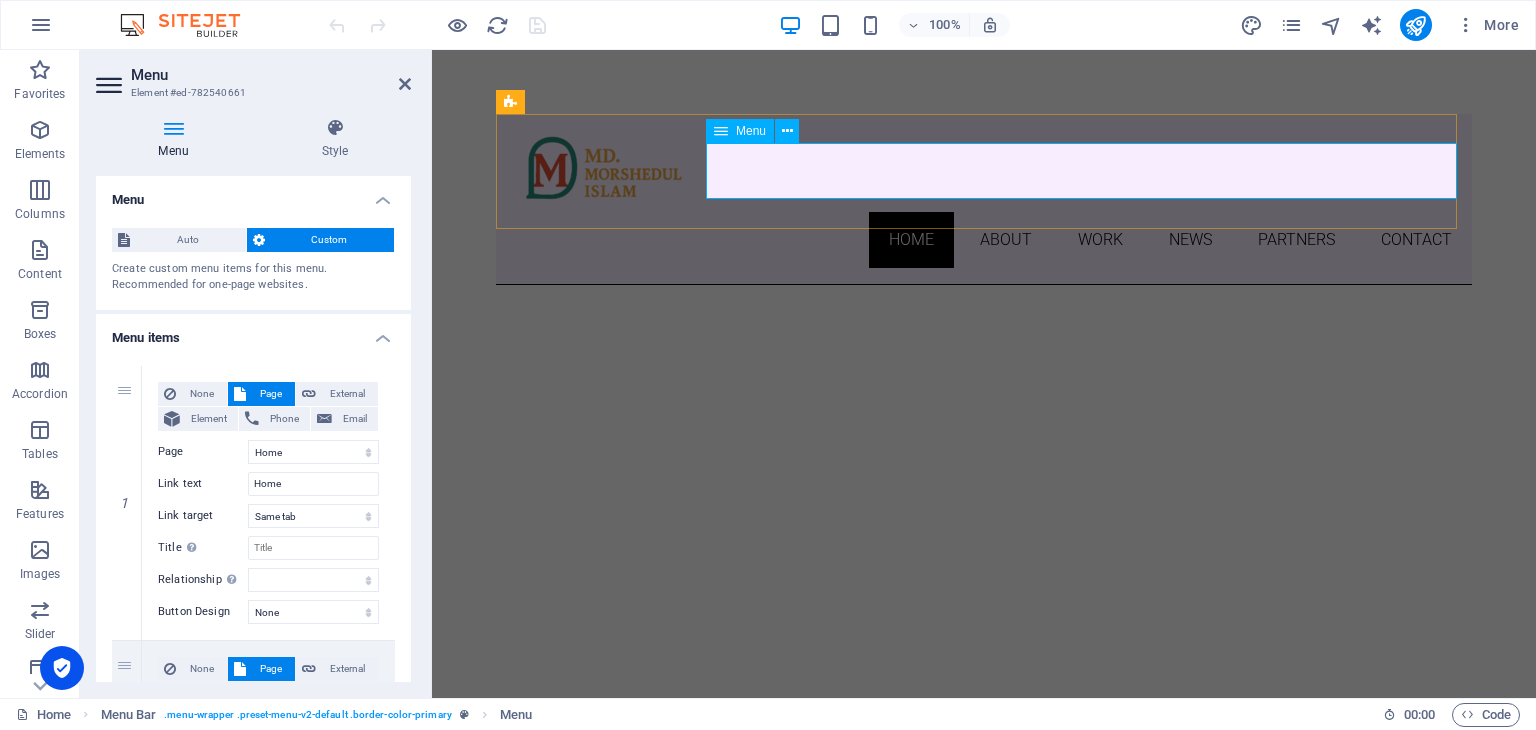 click on "Home About Work News Partners Contact" at bounding box center [984, 240] 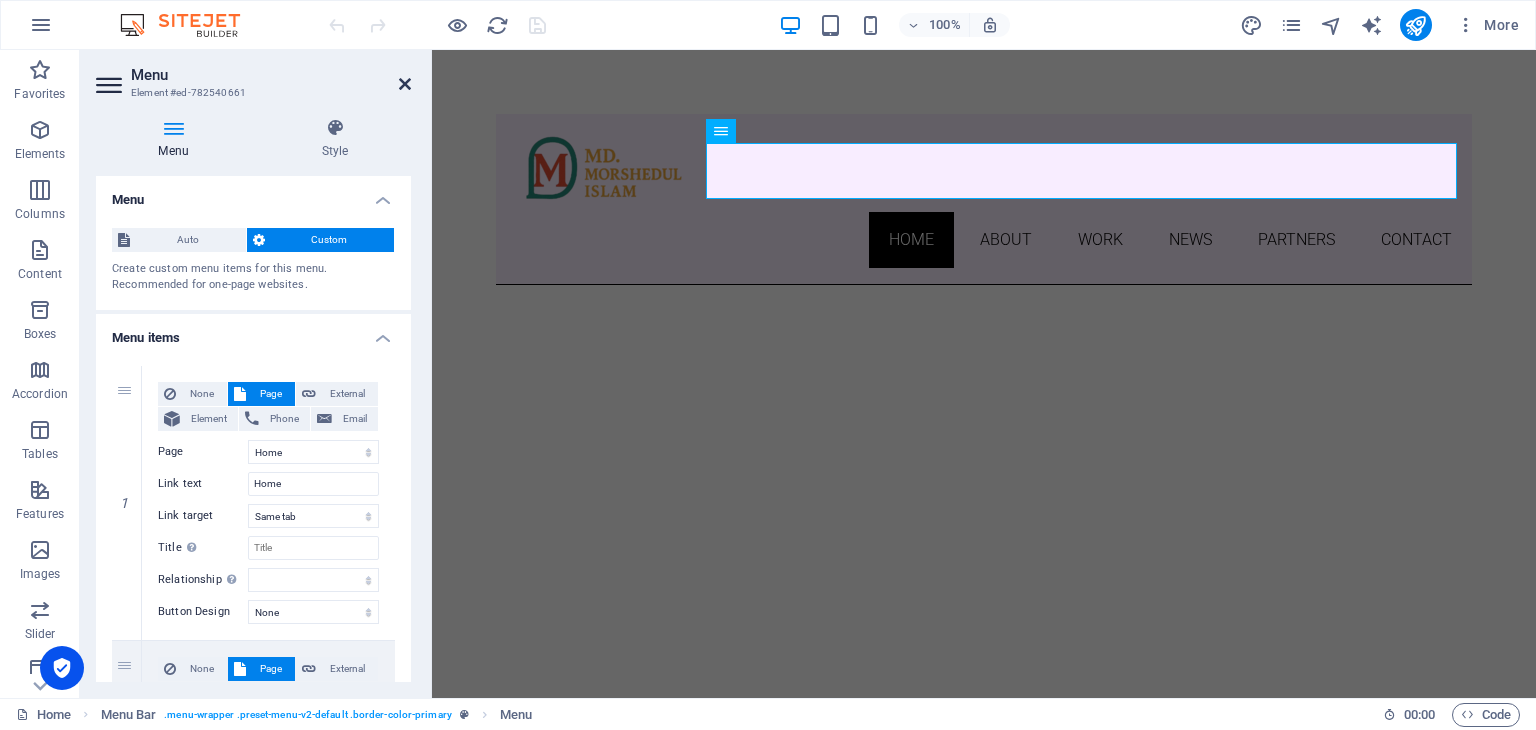 click at bounding box center (405, 84) 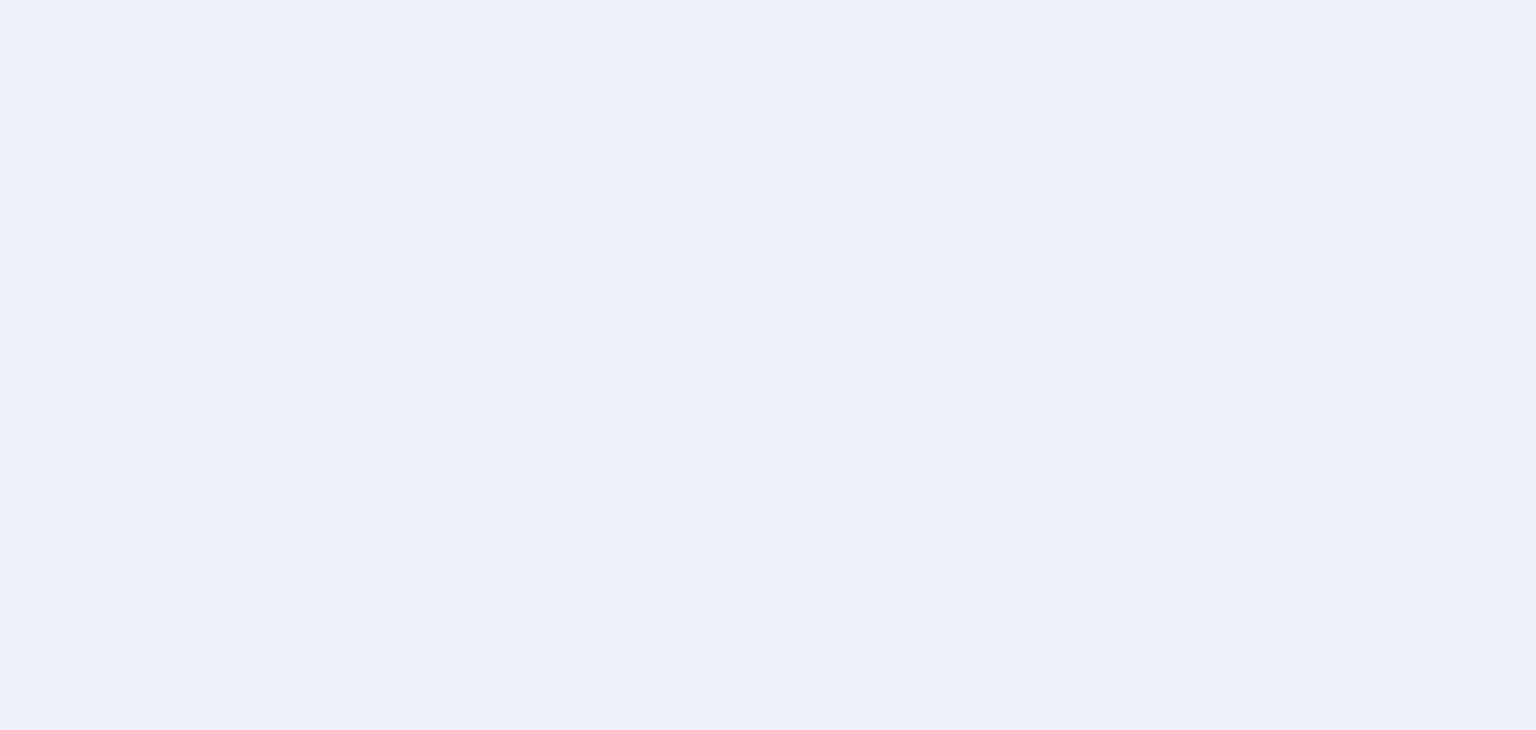 scroll, scrollTop: 0, scrollLeft: 0, axis: both 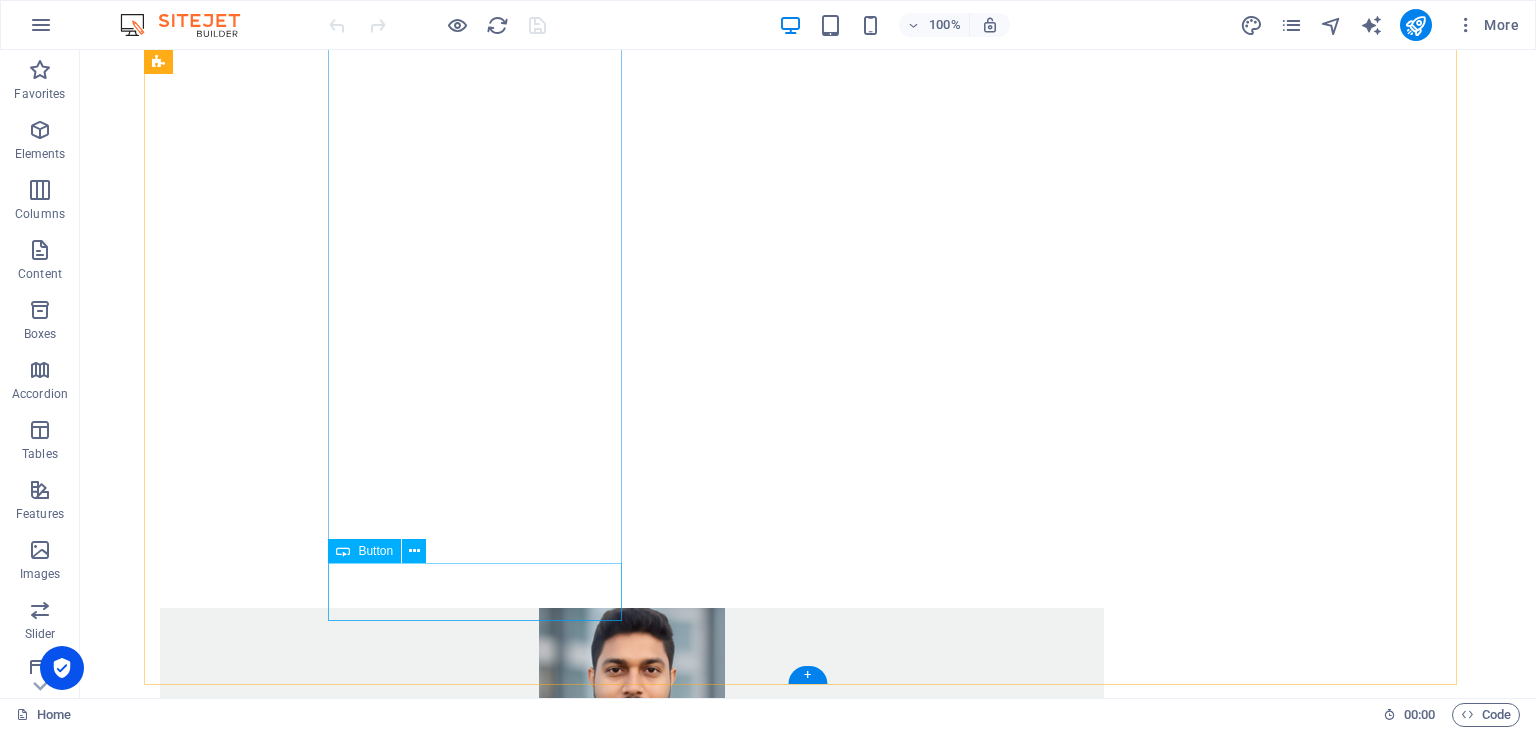 click on "see more" at bounding box center [632, 1113] 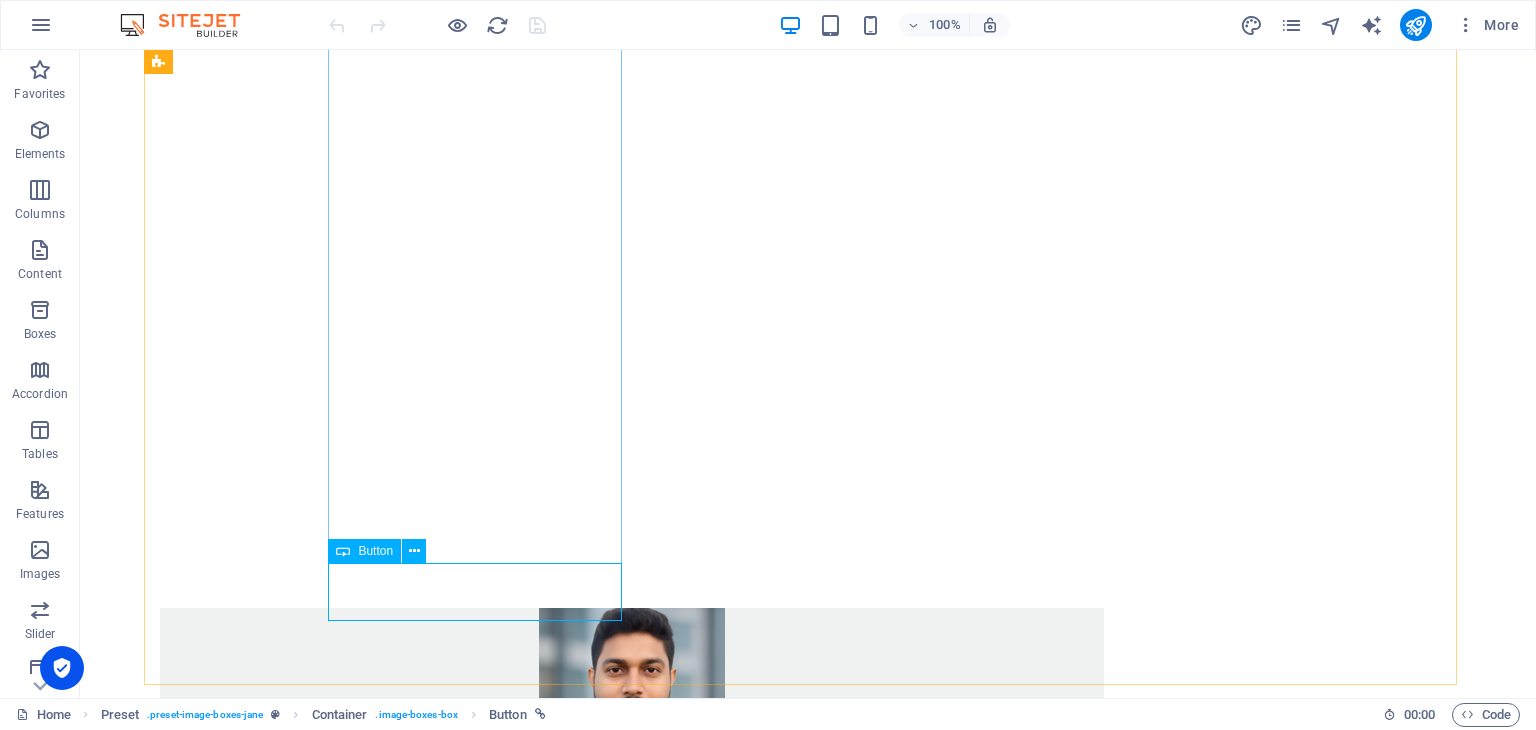 click on "Button" at bounding box center [364, 551] 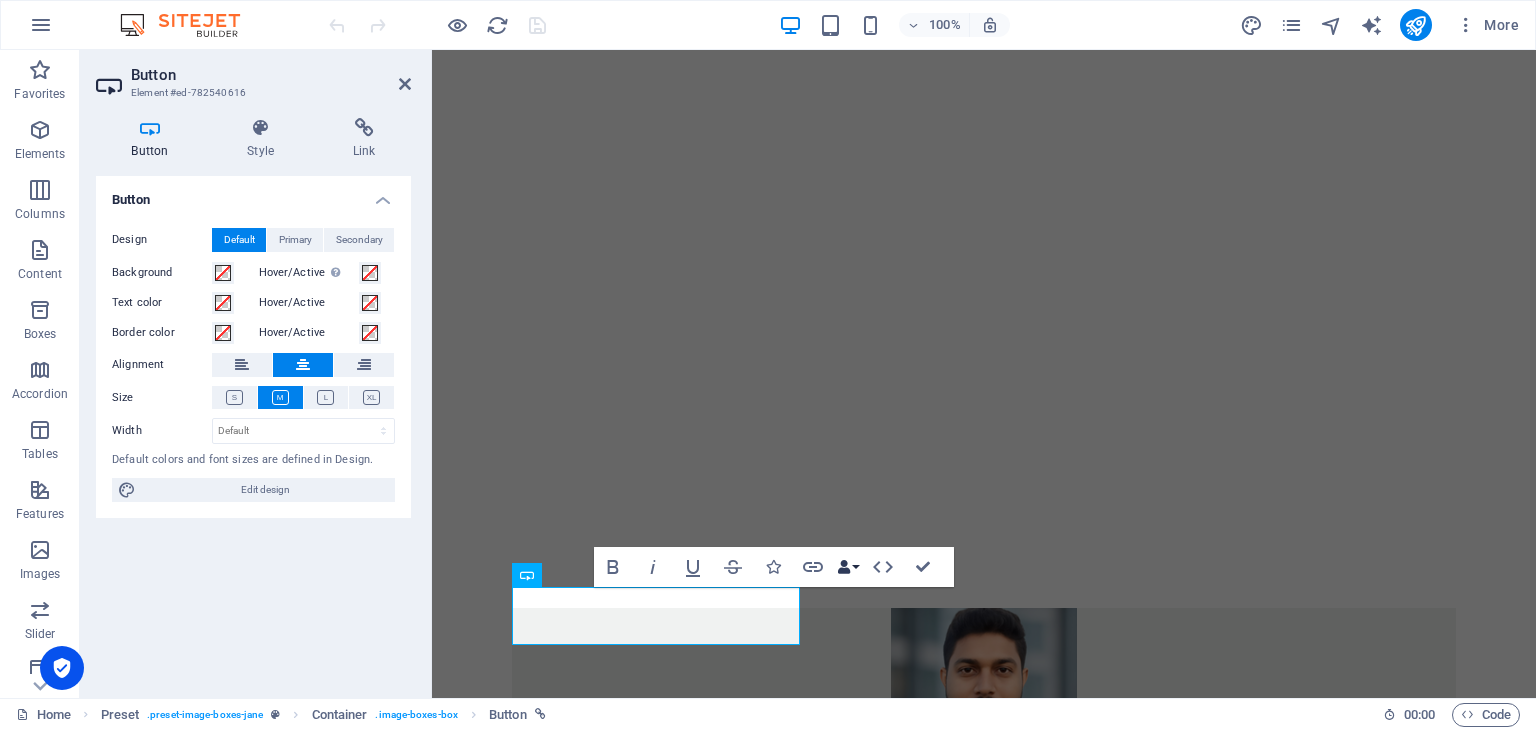 click on "Data Bindings" at bounding box center (848, 567) 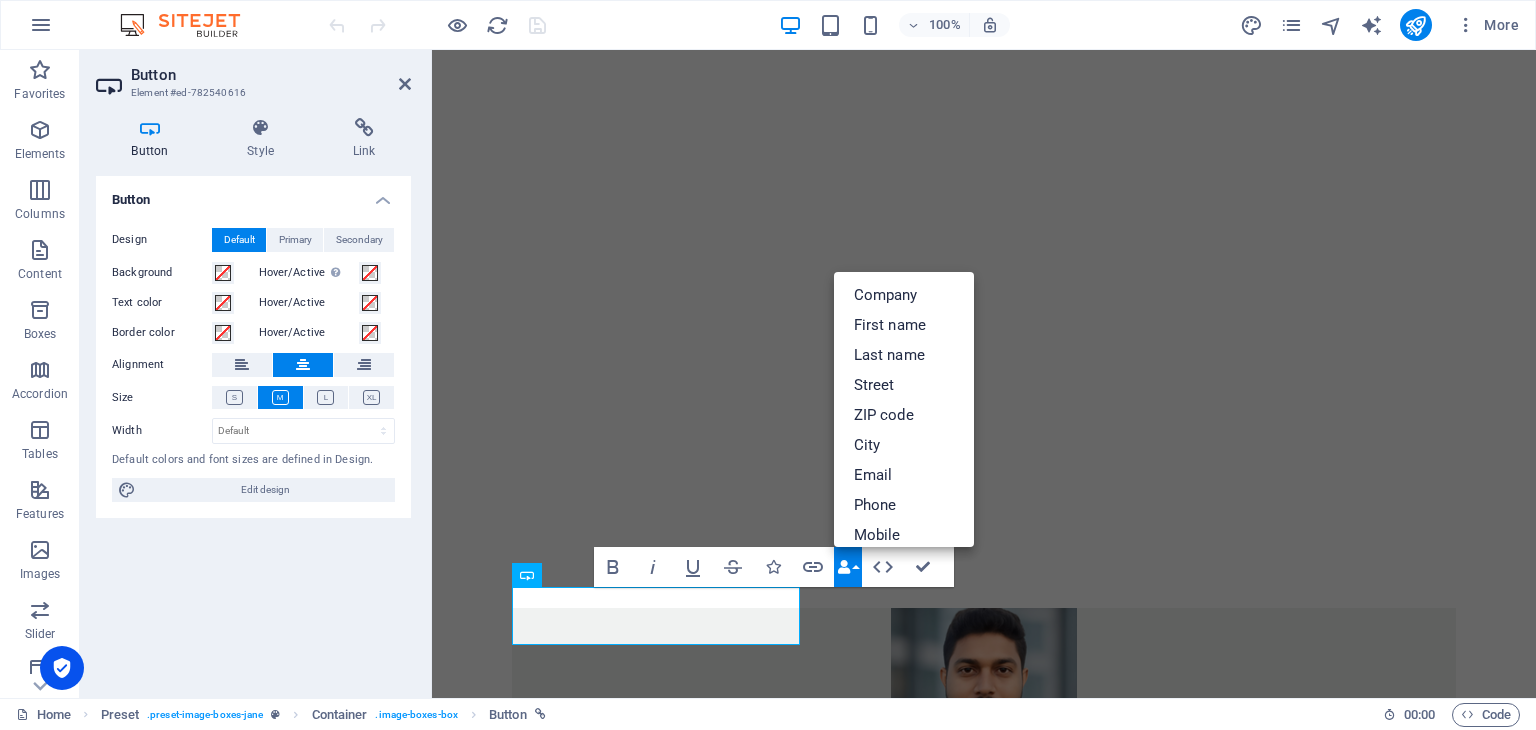 click on "Data Bindings" at bounding box center (848, 567) 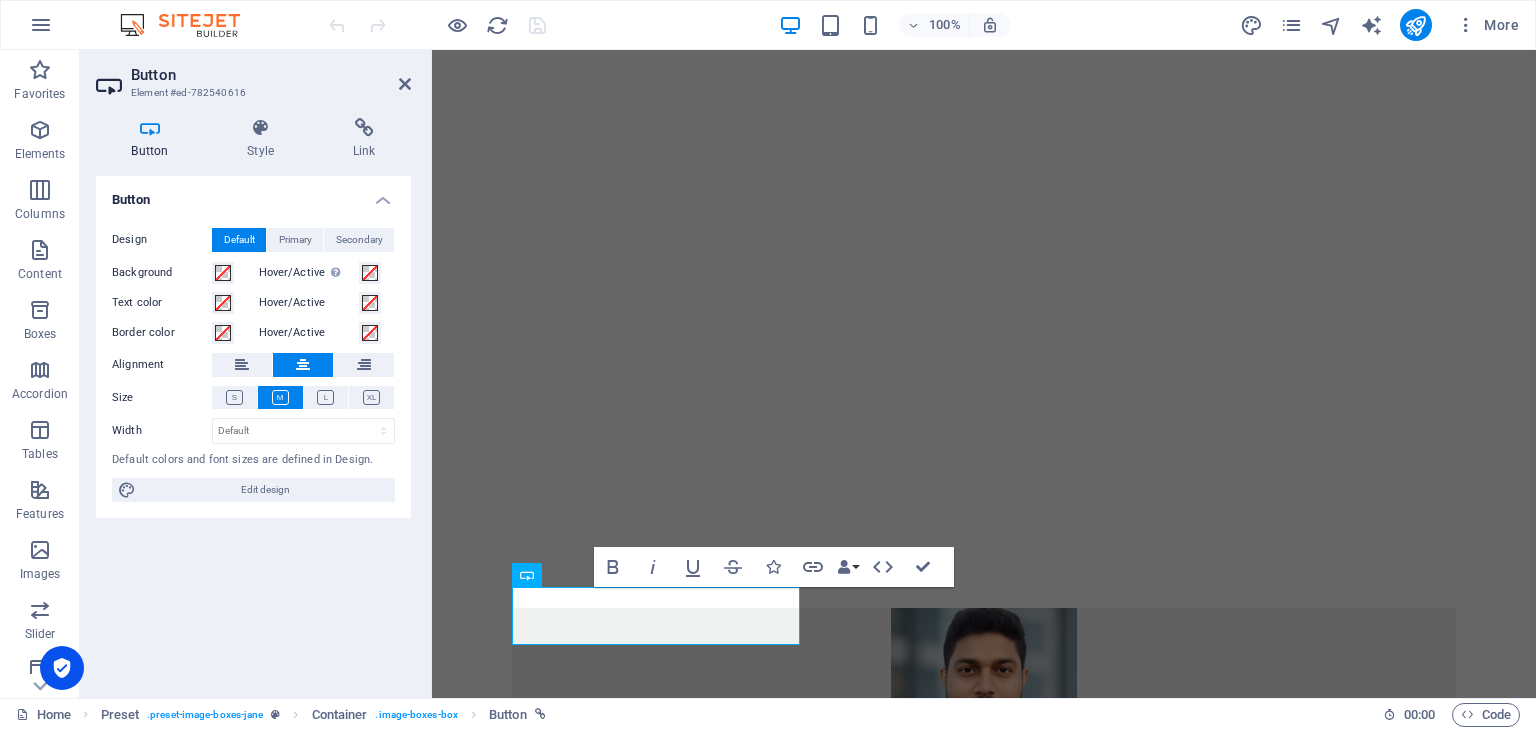 click on "Button Element #ed-782540616 Button Style Link Button Design Default Primary Secondary Background Hover/Active Switch to preview mode to test the active/hover state Text color Hover/Active Border color Hover/Active Alignment Size Width Default px rem % em vh vw Default colors and font sizes are defined in Design. Edit design Preset Element Layout How this element expands within the layout (Flexbox). Size Default auto px % 1/1 1/2 1/3 1/4 1/5 1/6 1/7 1/8 1/9 1/10 Grow Shrink Order Container layout Visible Visible Opacity 100 % Overflow Spacing Margin Default auto px % rem vw vh Custom Custom auto px % rem vw vh auto px % rem vw vh auto px % rem vw vh auto px % rem vw vh Padding Default px rem % vh vw Custom Custom px rem % vh vw px rem % vh vw px rem % vh vw px rem % vh vw Border Style              - Width 1 auto px rem % vh vw Custom Custom 1 auto px rem % vh vw 1 auto px rem % vh vw 1 auto px rem % vh vw 1 auto px rem % vh vw  - Color Round corners Default px rem % vh vw Custom Custom px rem % vh %" at bounding box center [256, 374] 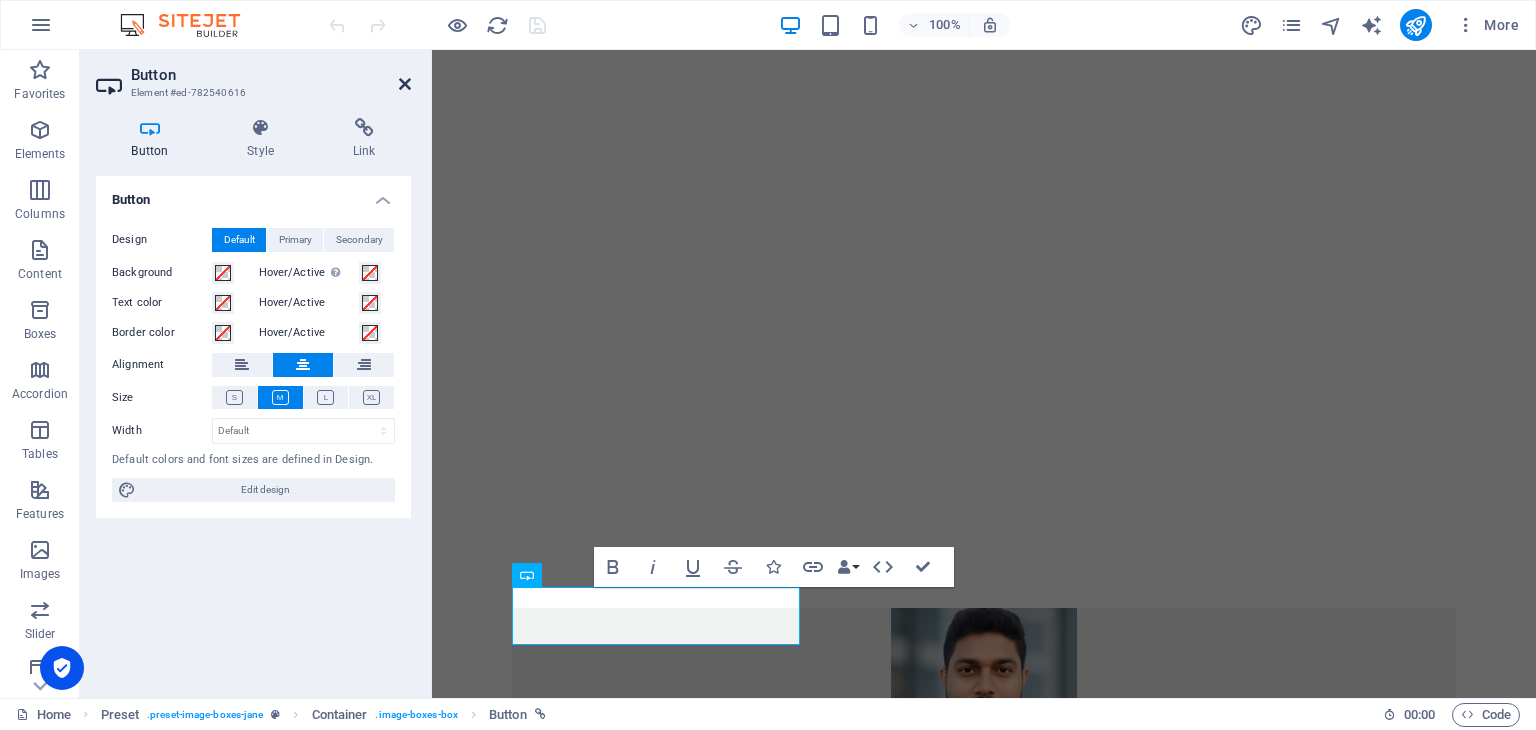 click at bounding box center (405, 84) 